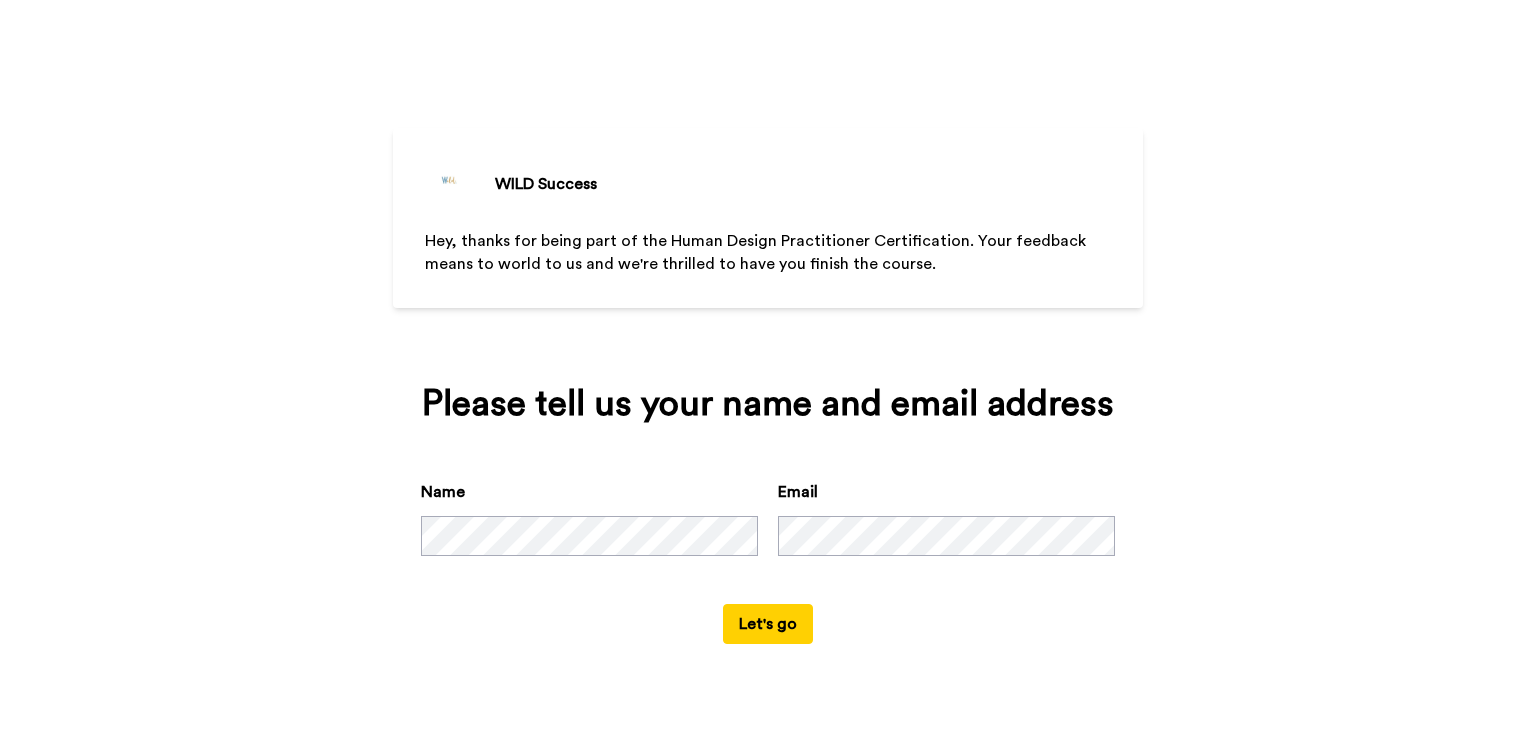 scroll, scrollTop: 0, scrollLeft: 0, axis: both 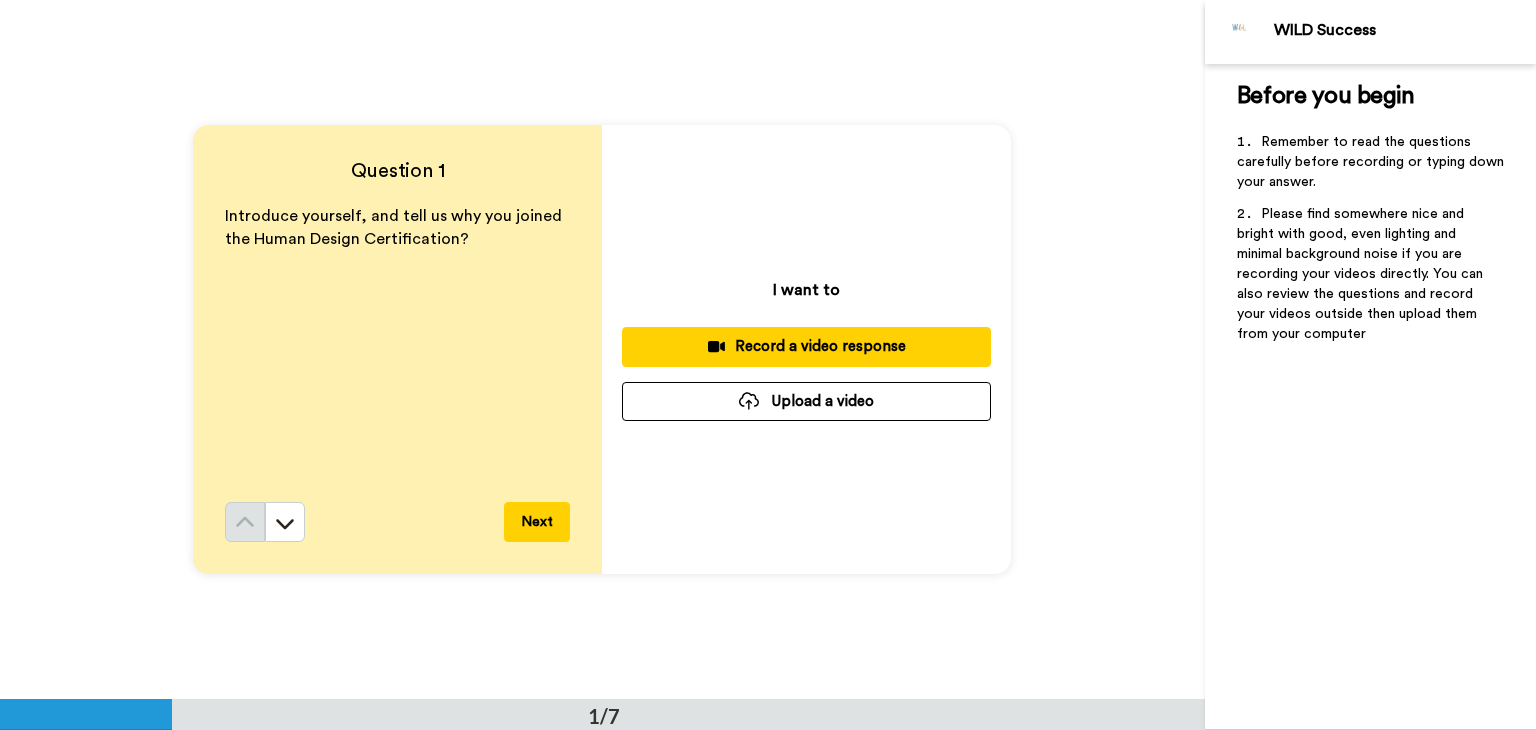 click on "Record a video response" at bounding box center [806, 346] 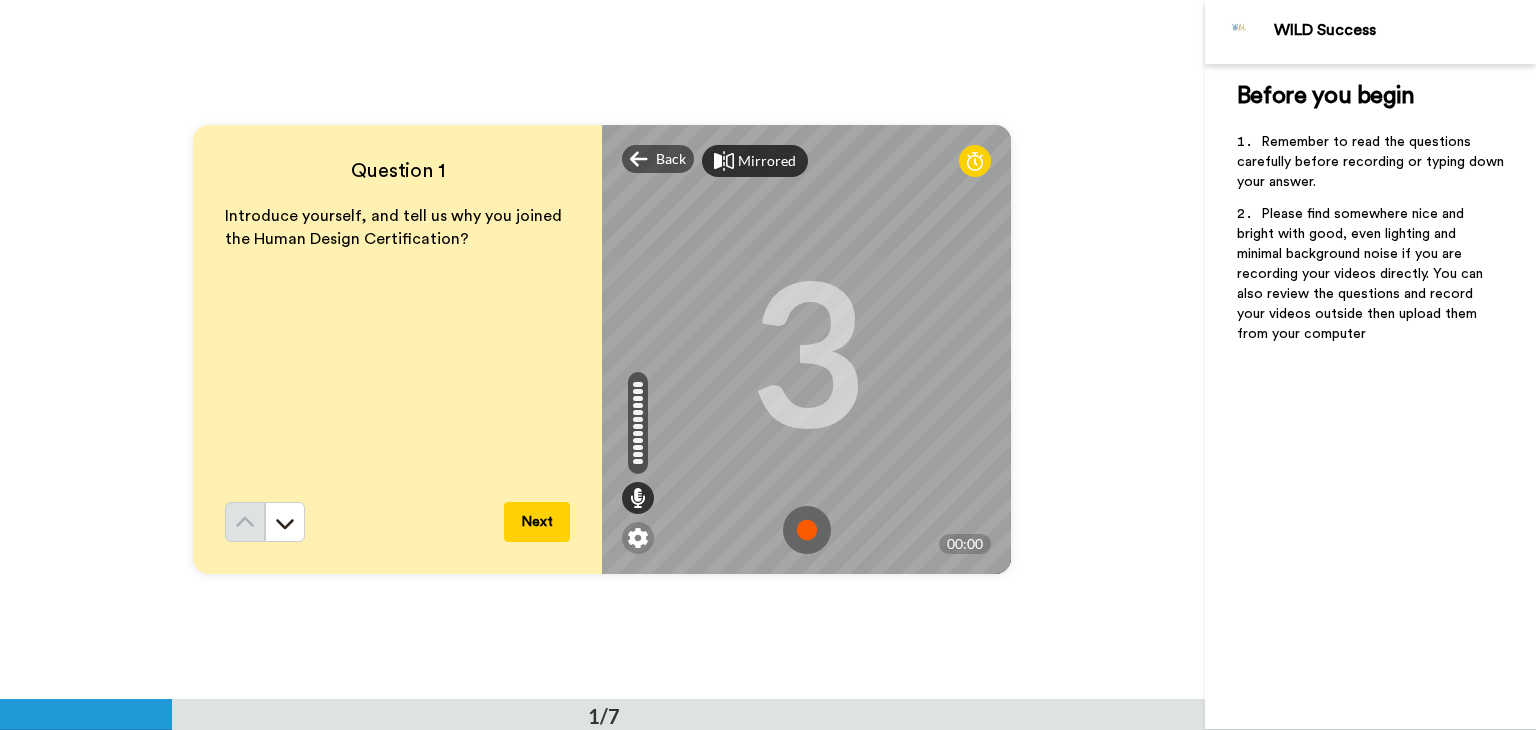 click on "Mirrored" at bounding box center [767, 161] 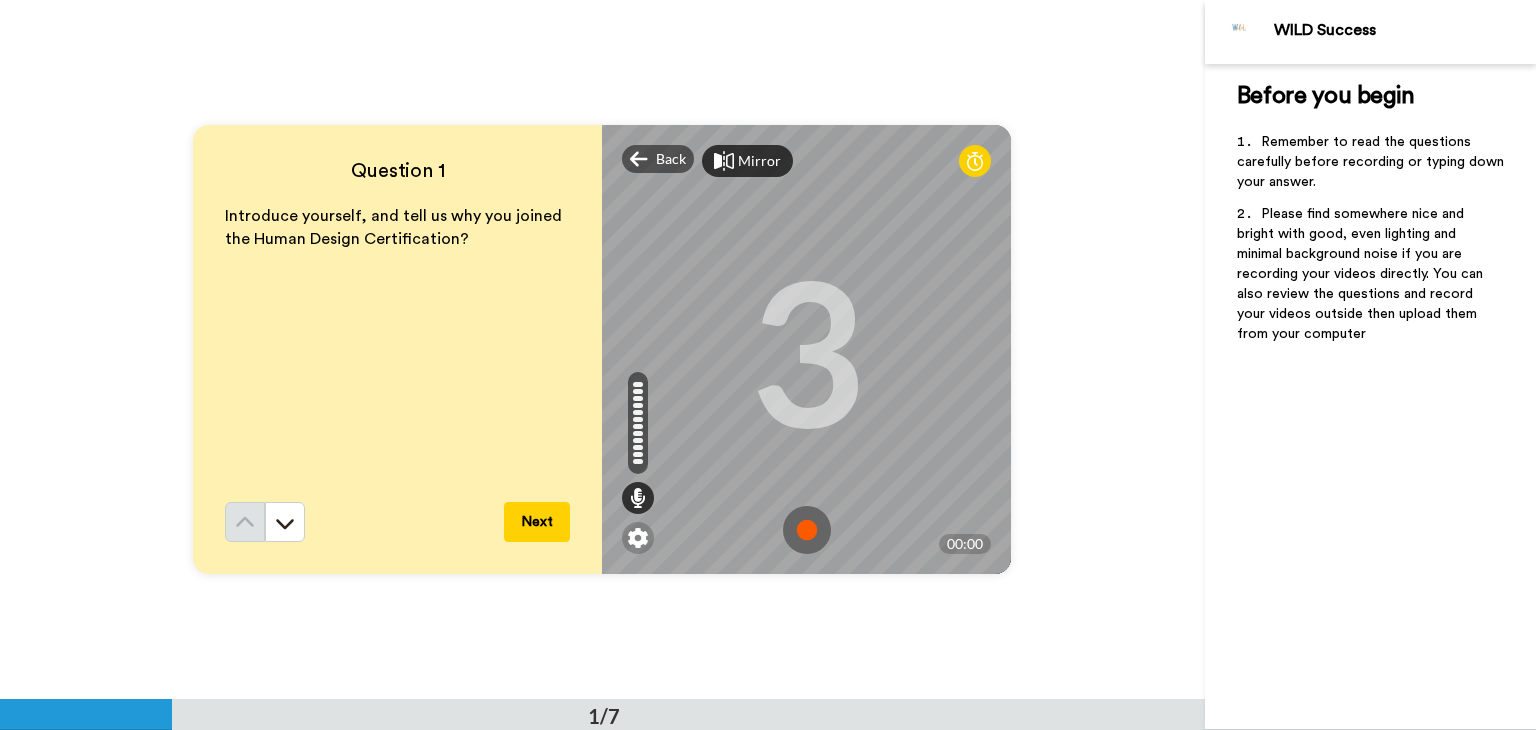 click at bounding box center [807, 530] 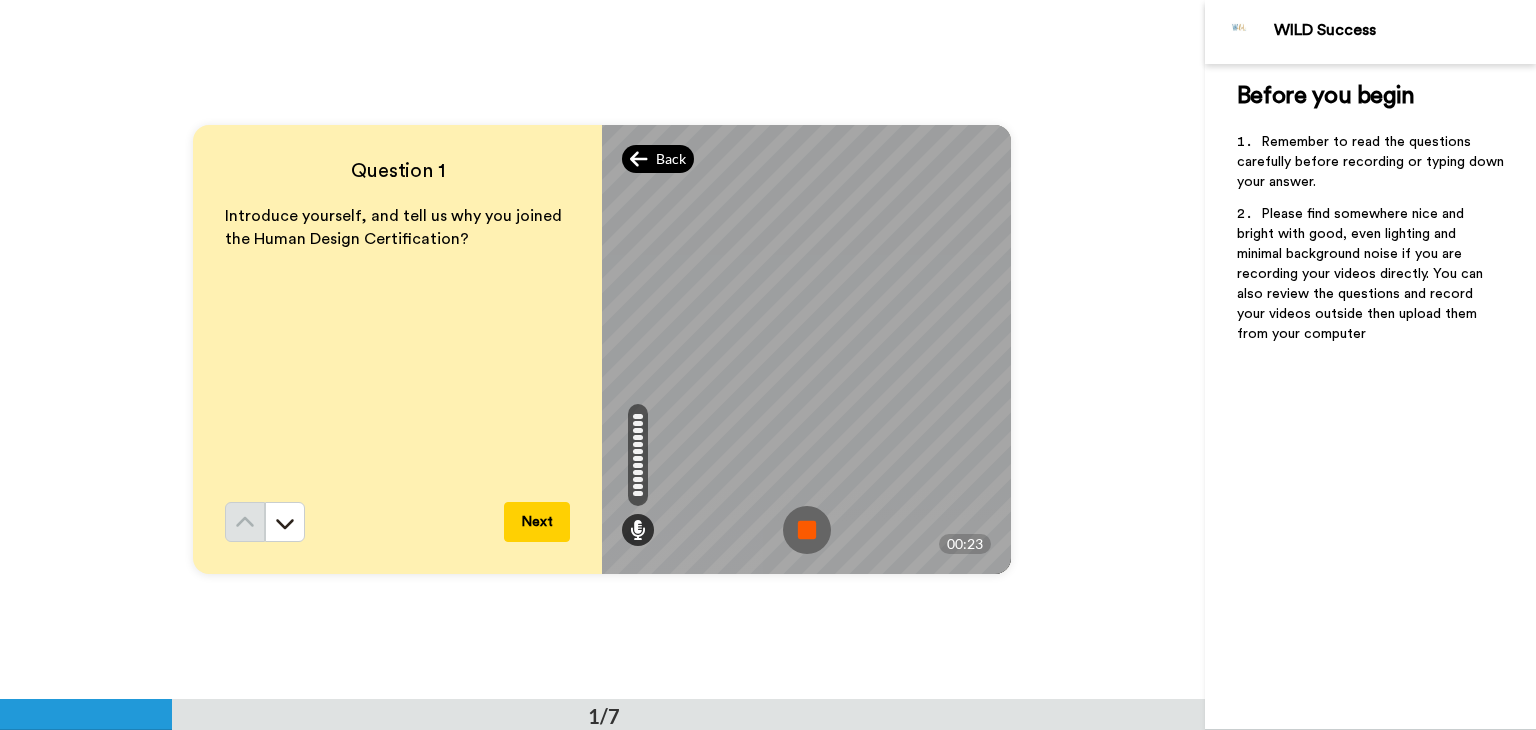 click 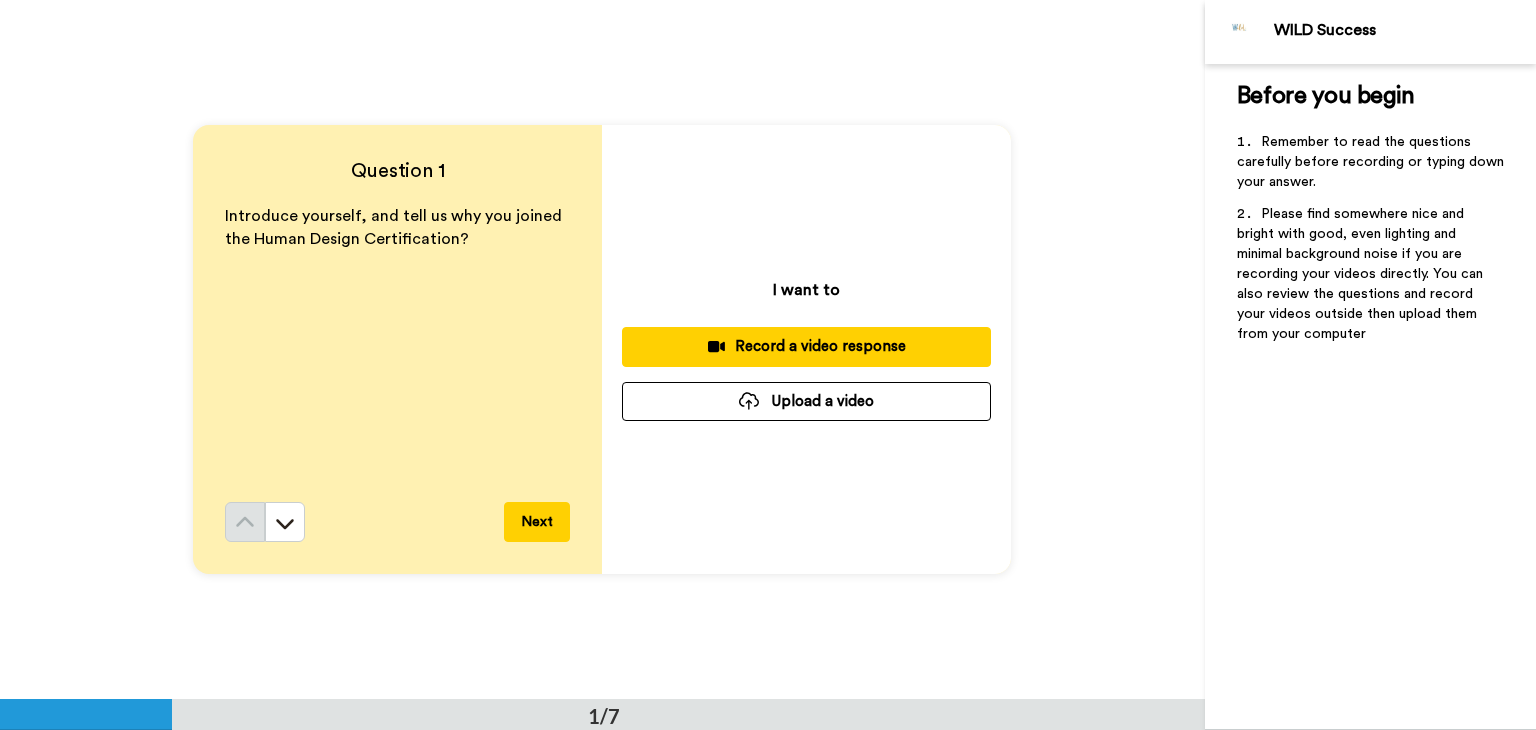 click on "Record a video response" at bounding box center (806, 346) 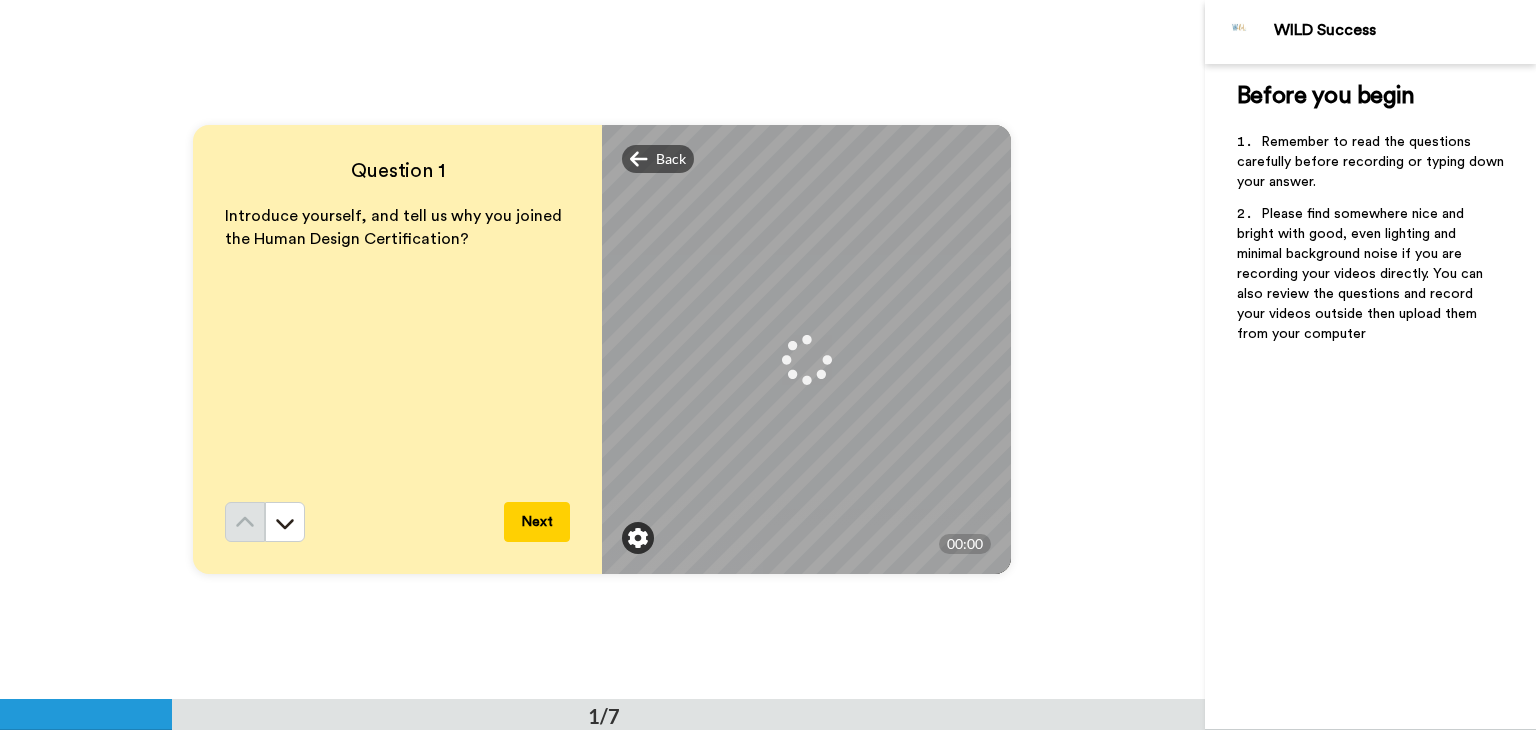click at bounding box center (638, 538) 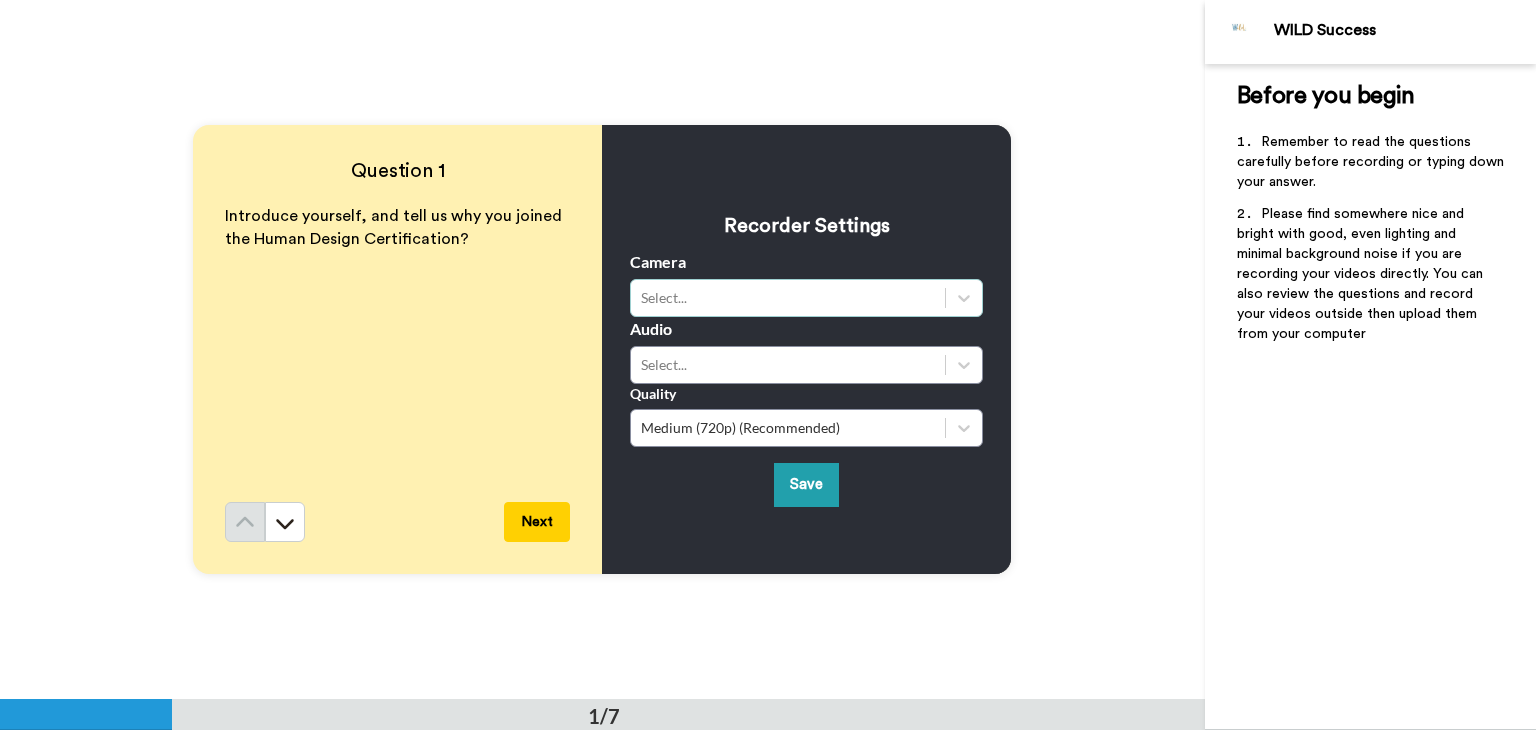 click on "Select..." at bounding box center (788, 298) 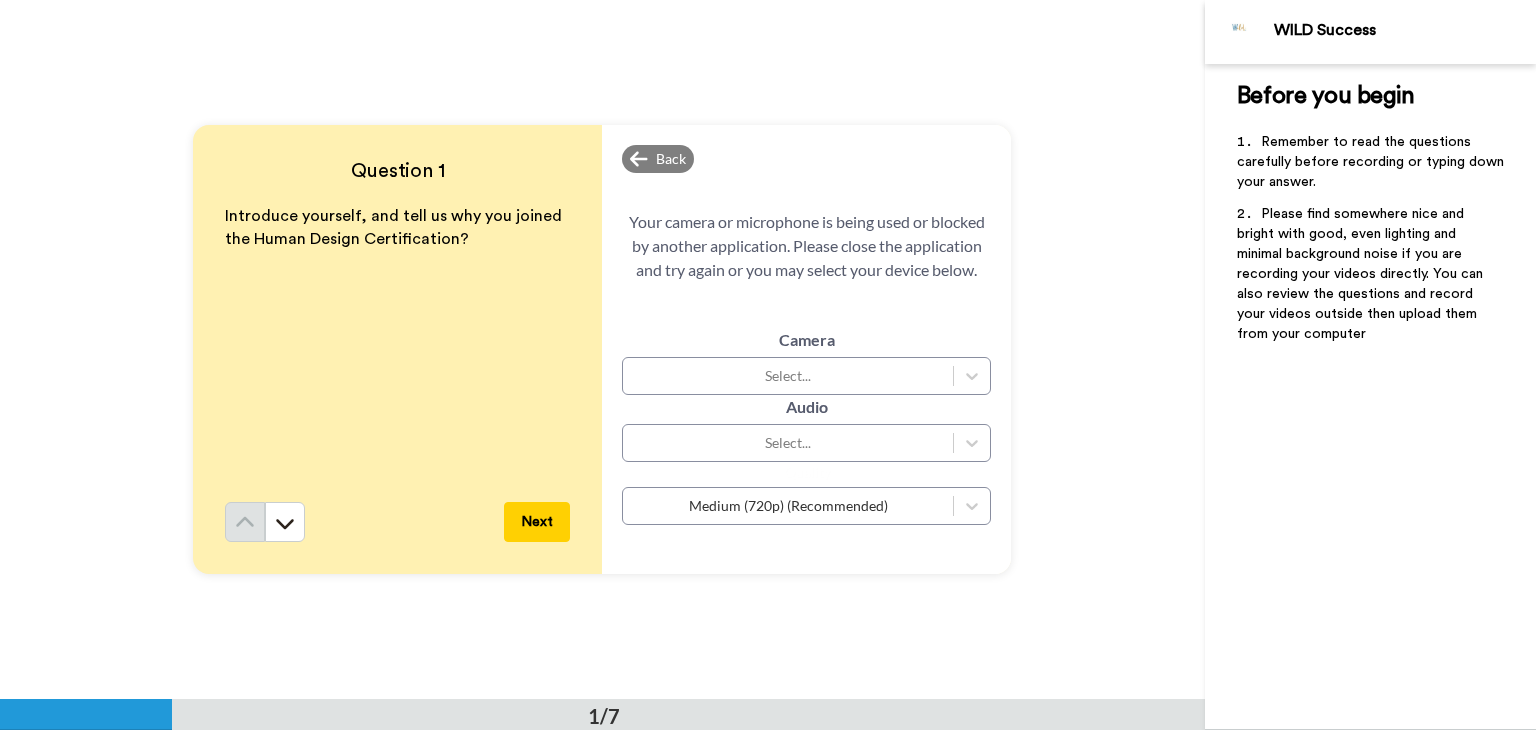 drag, startPoint x: 536, startPoint y: 523, endPoint x: 379, endPoint y: 558, distance: 160.85397 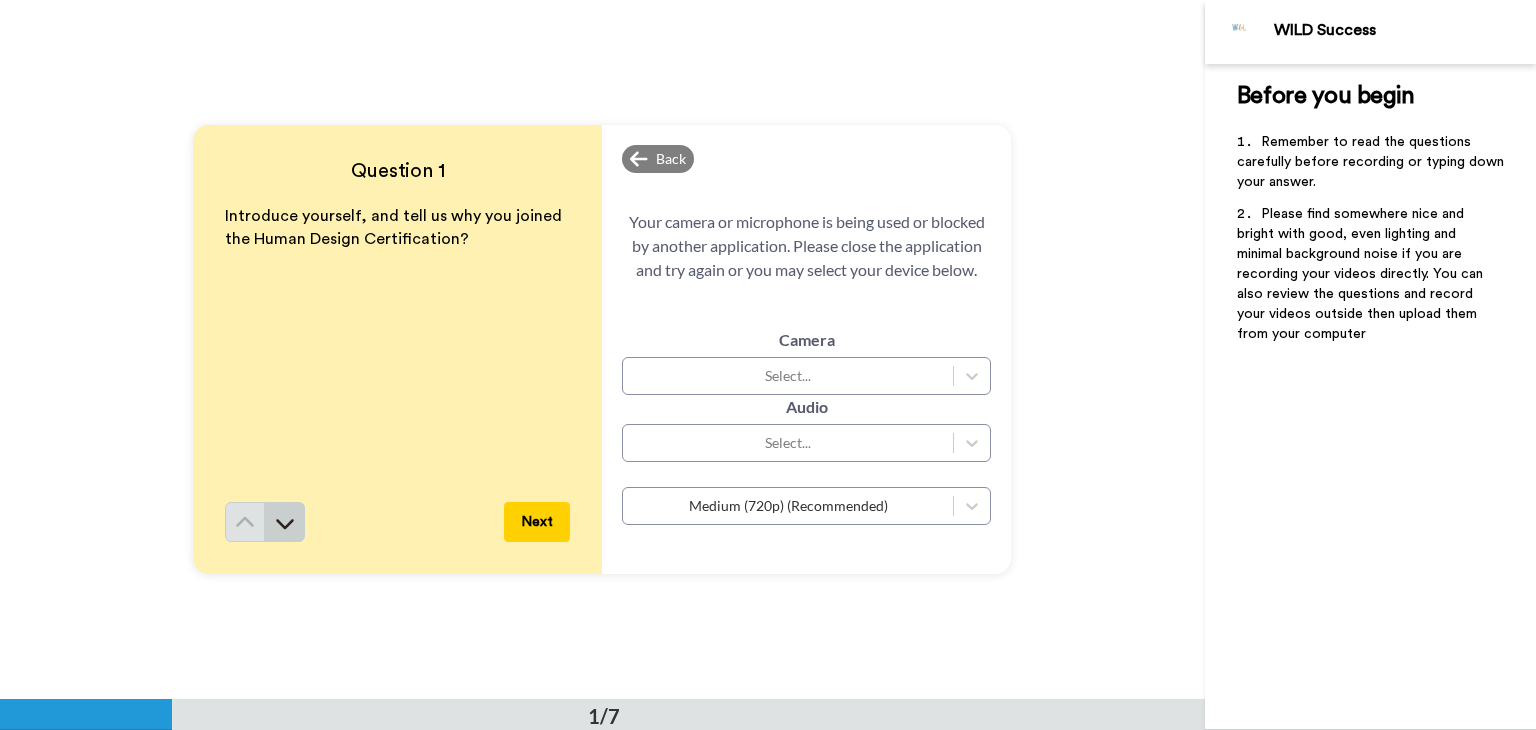 click 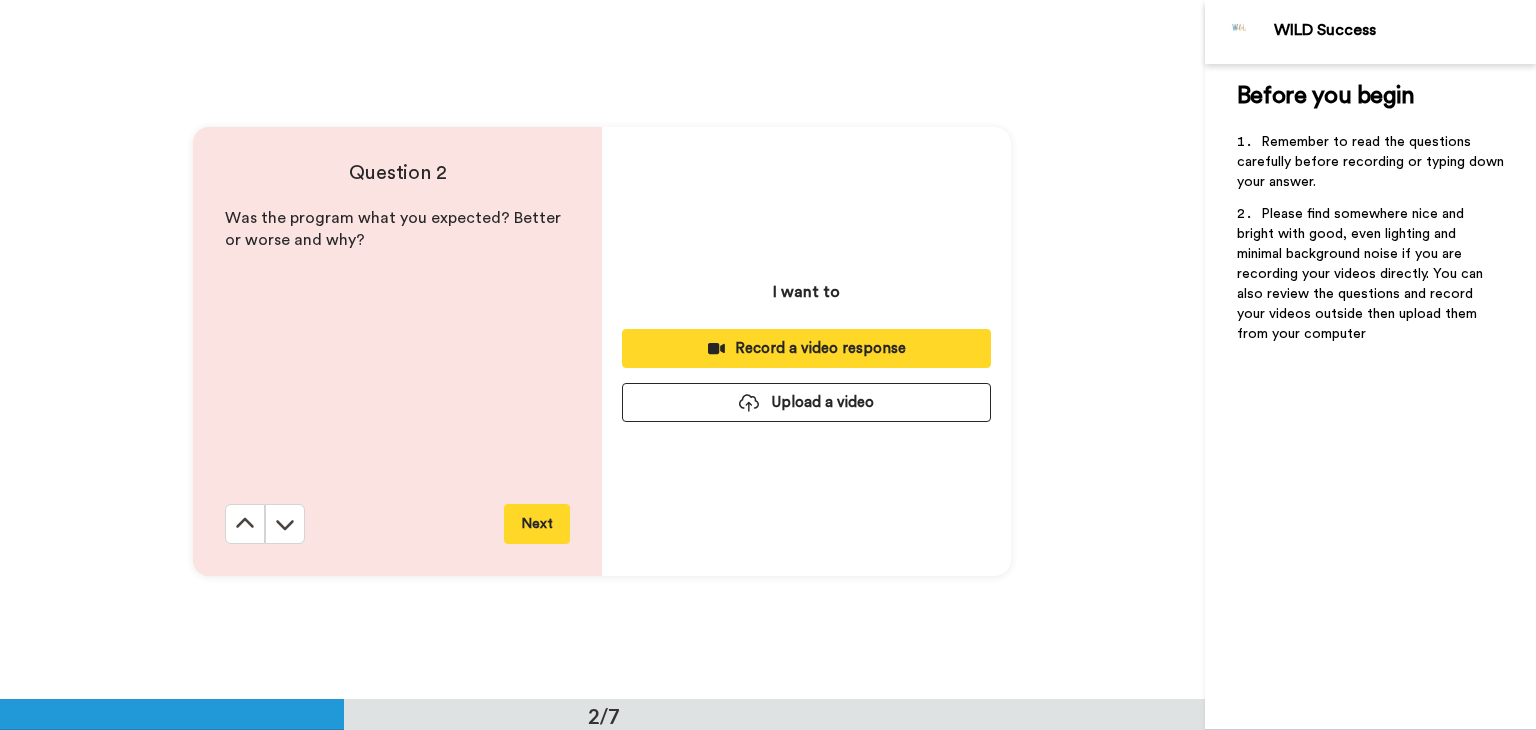 scroll, scrollTop: 699, scrollLeft: 0, axis: vertical 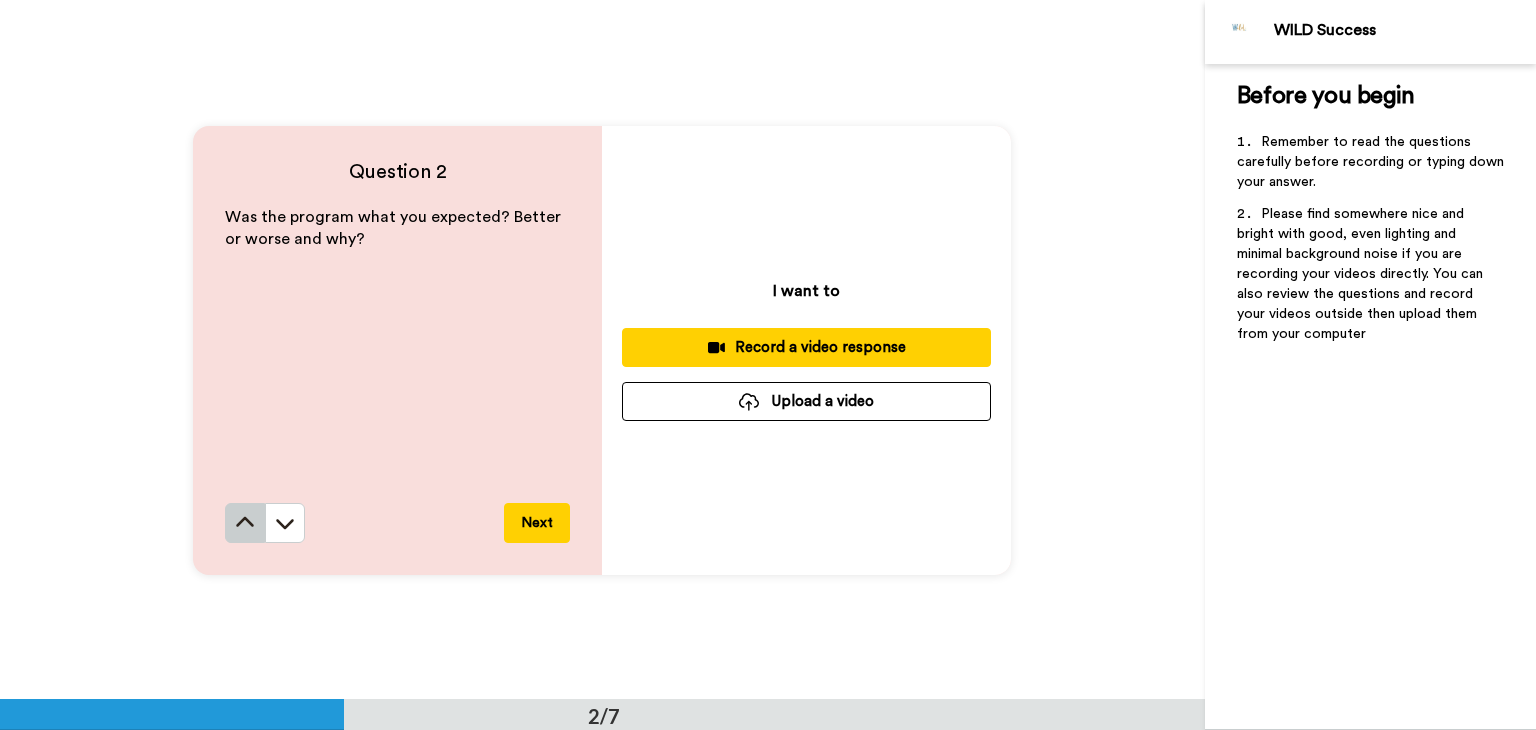 click 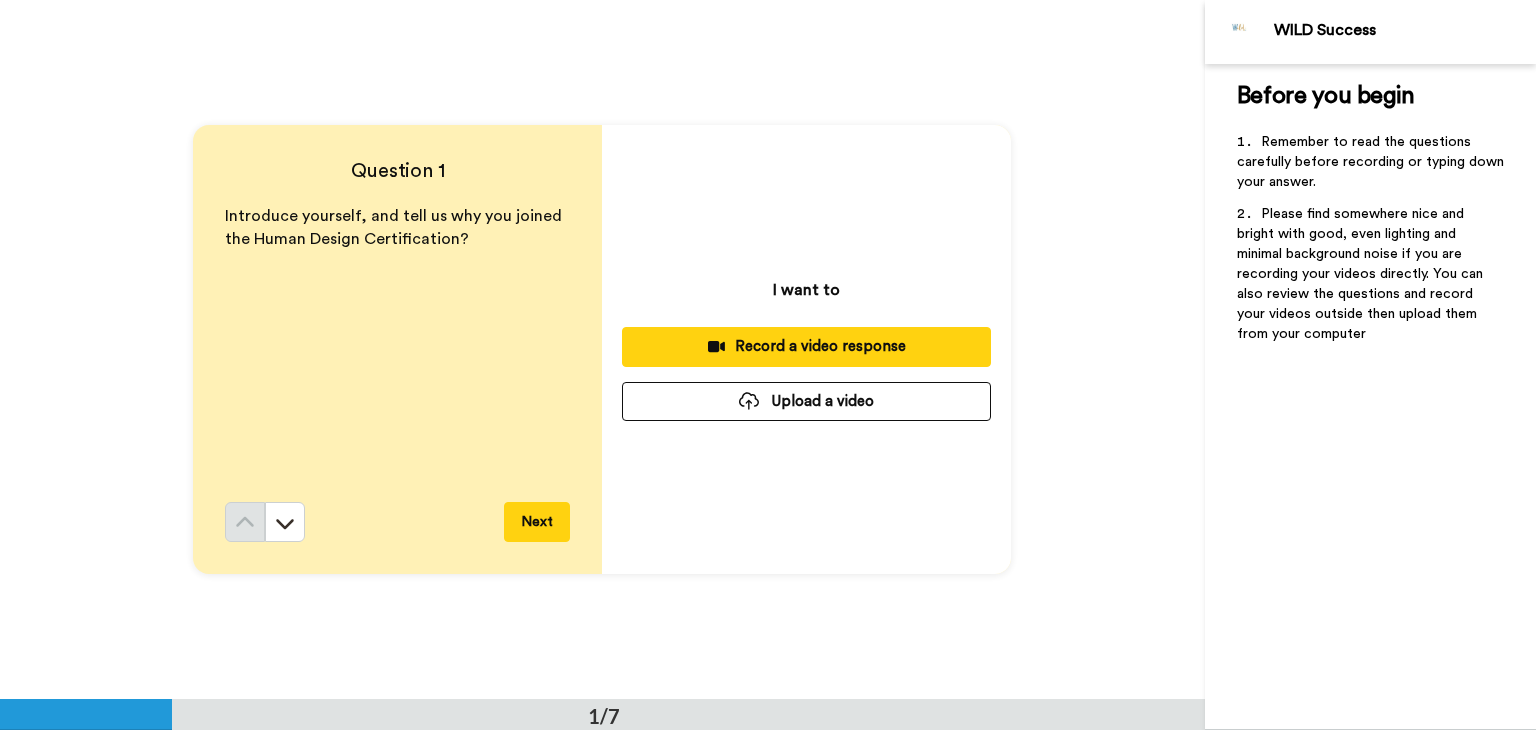 scroll, scrollTop: 0, scrollLeft: 0, axis: both 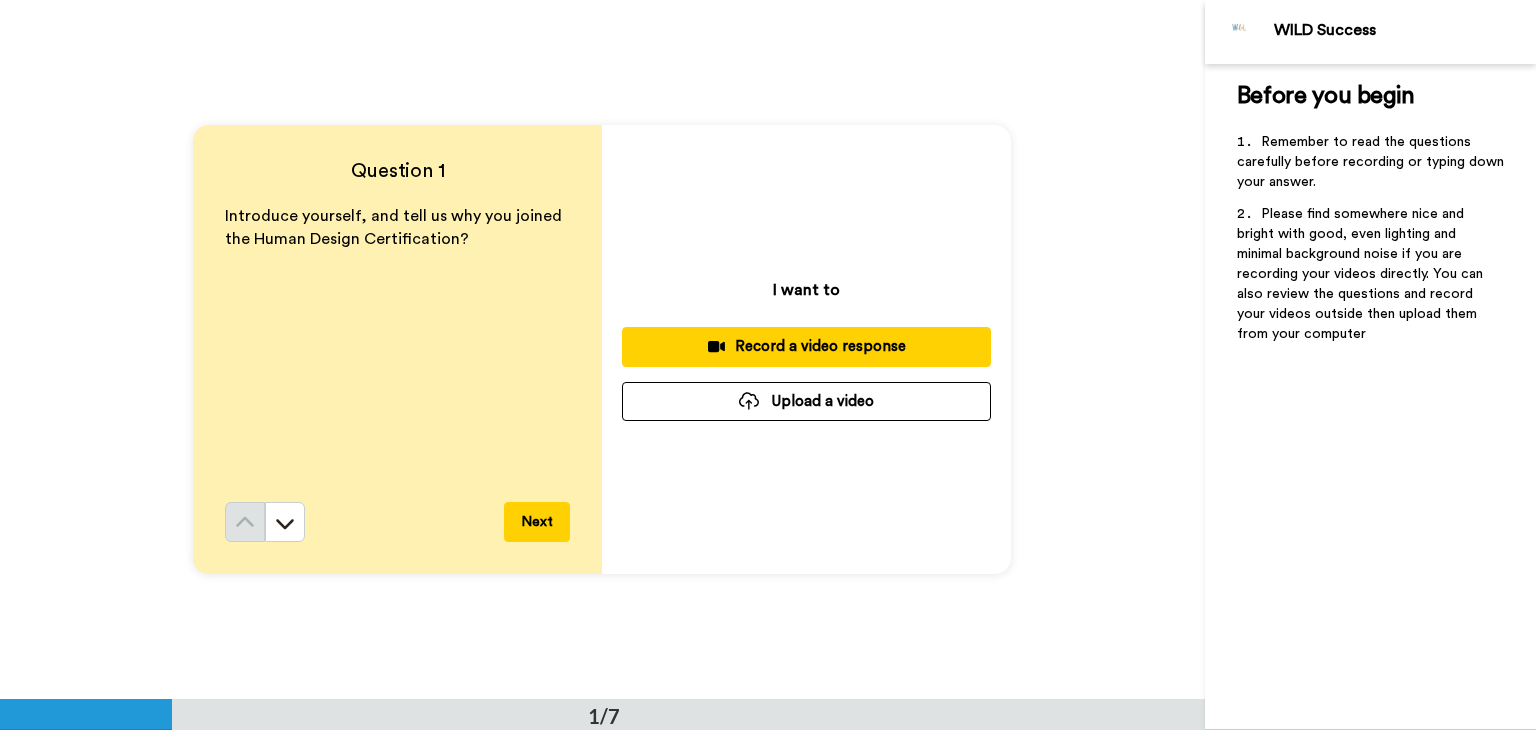click on "Record a video response" at bounding box center (806, 346) 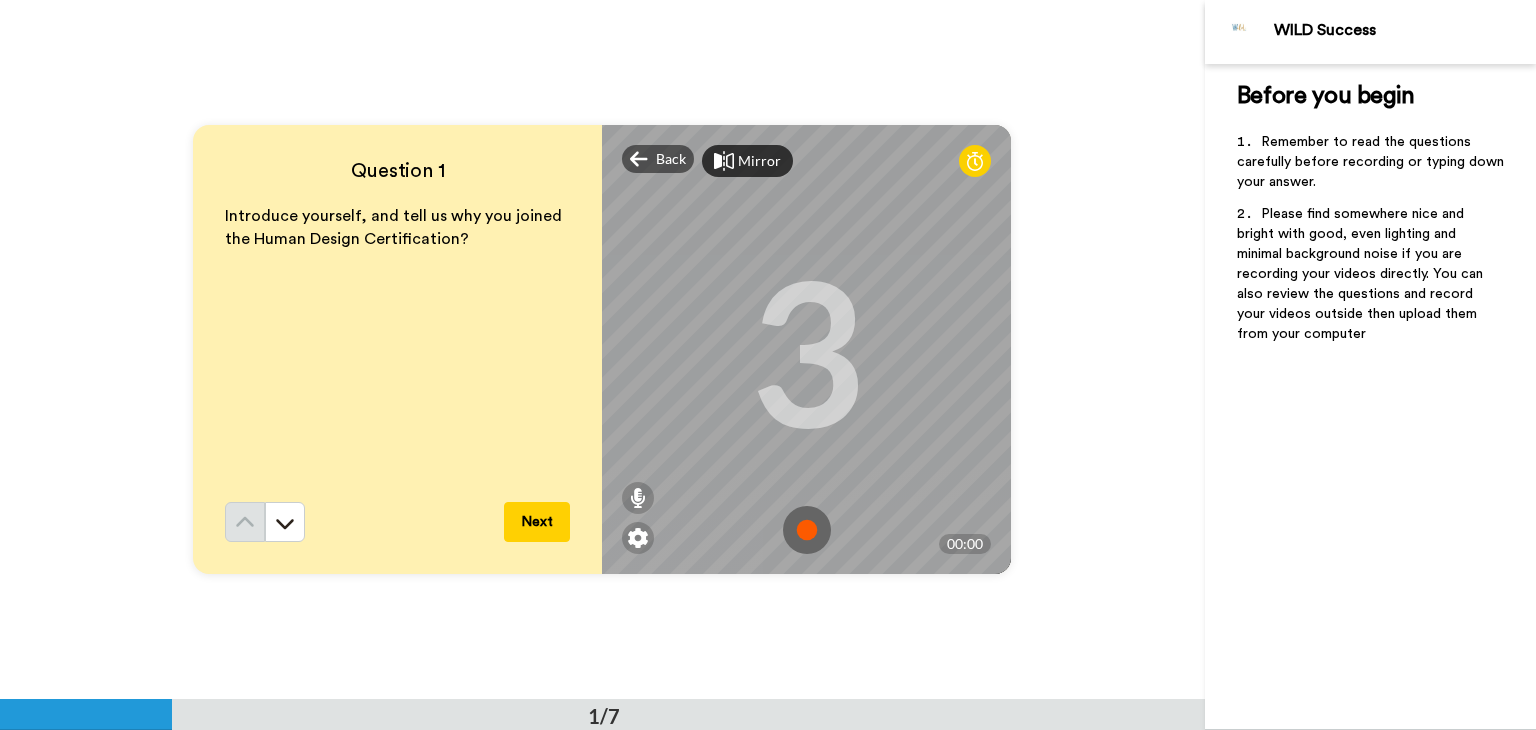 click at bounding box center [807, 530] 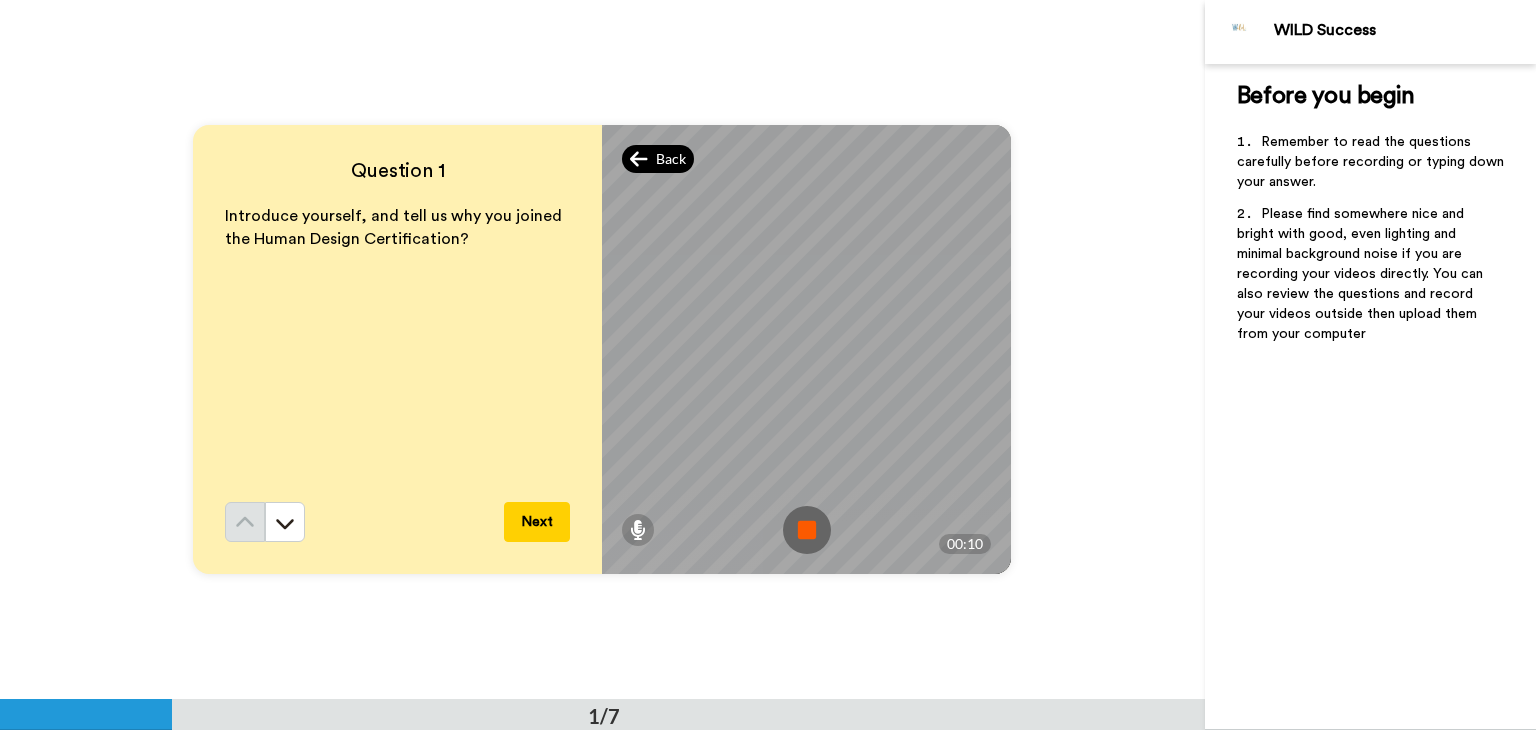 click on "Back" at bounding box center [658, 159] 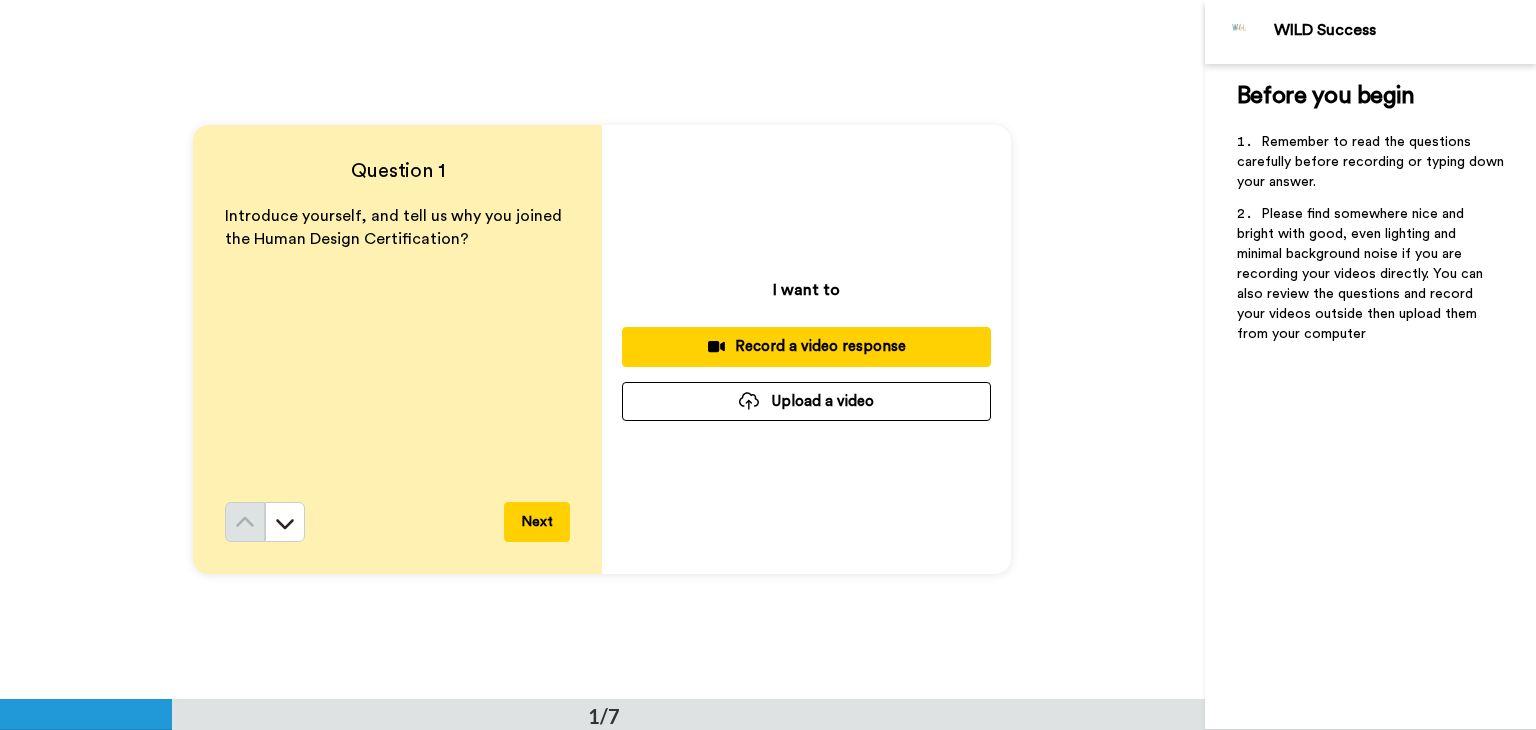click on "Record a video response" at bounding box center (806, 346) 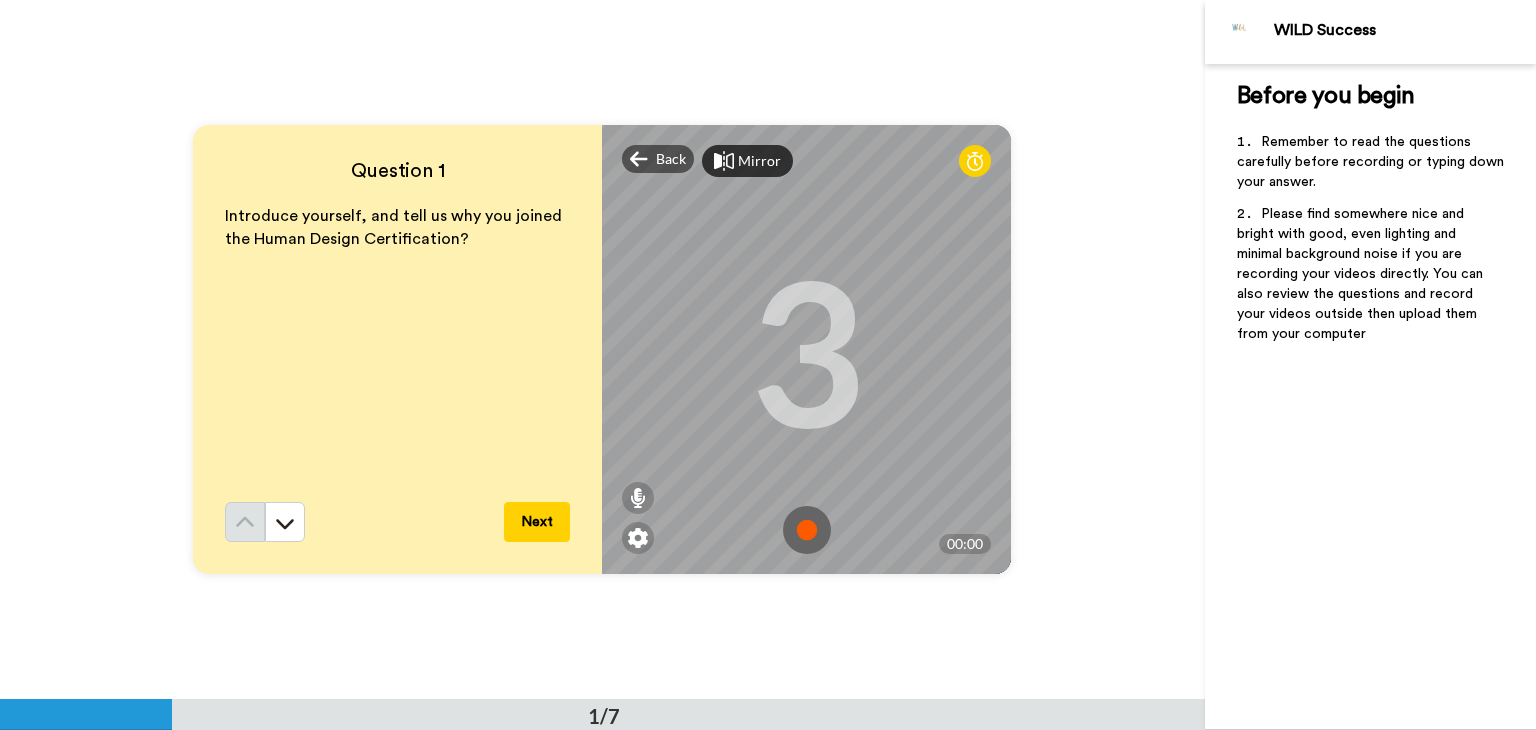 click at bounding box center [807, 530] 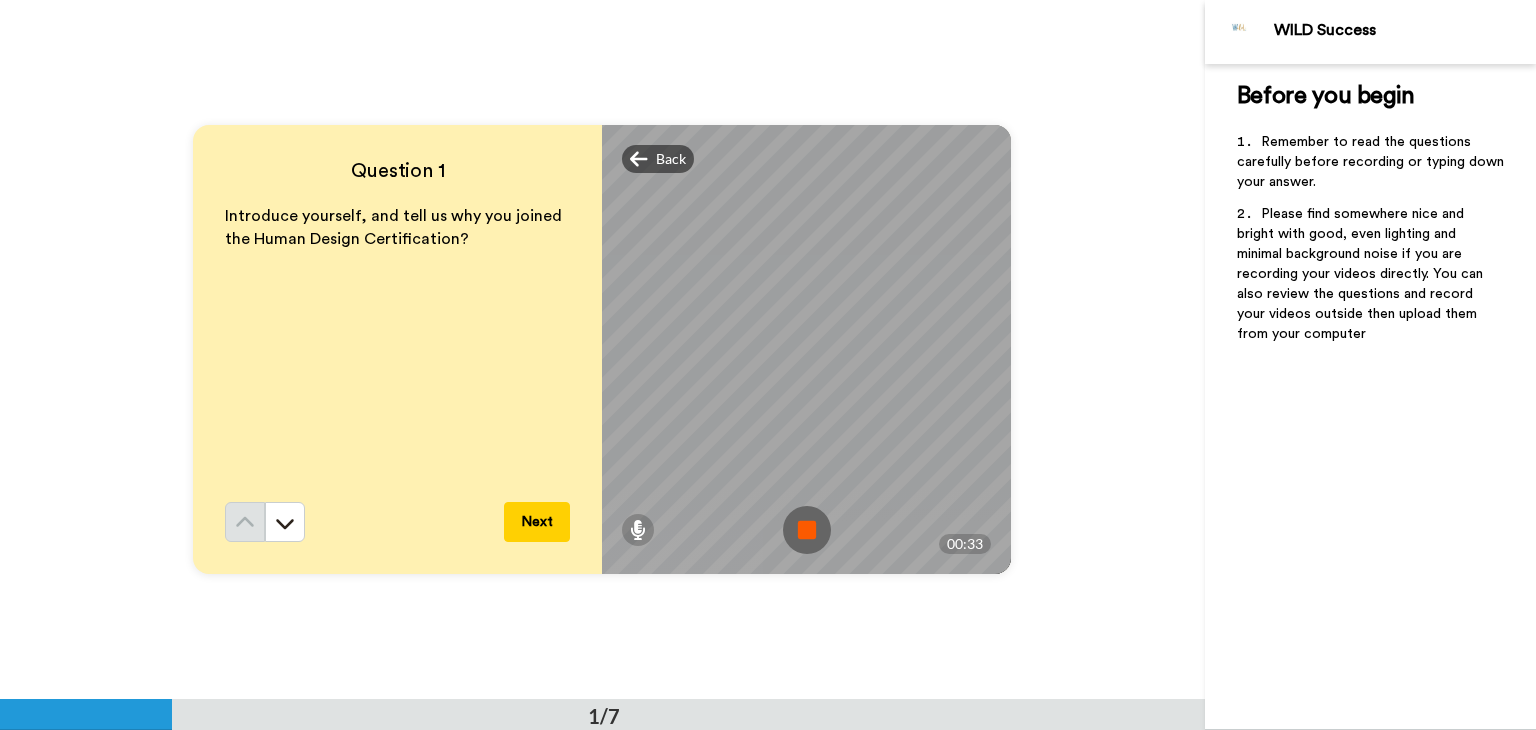 click at bounding box center [807, 530] 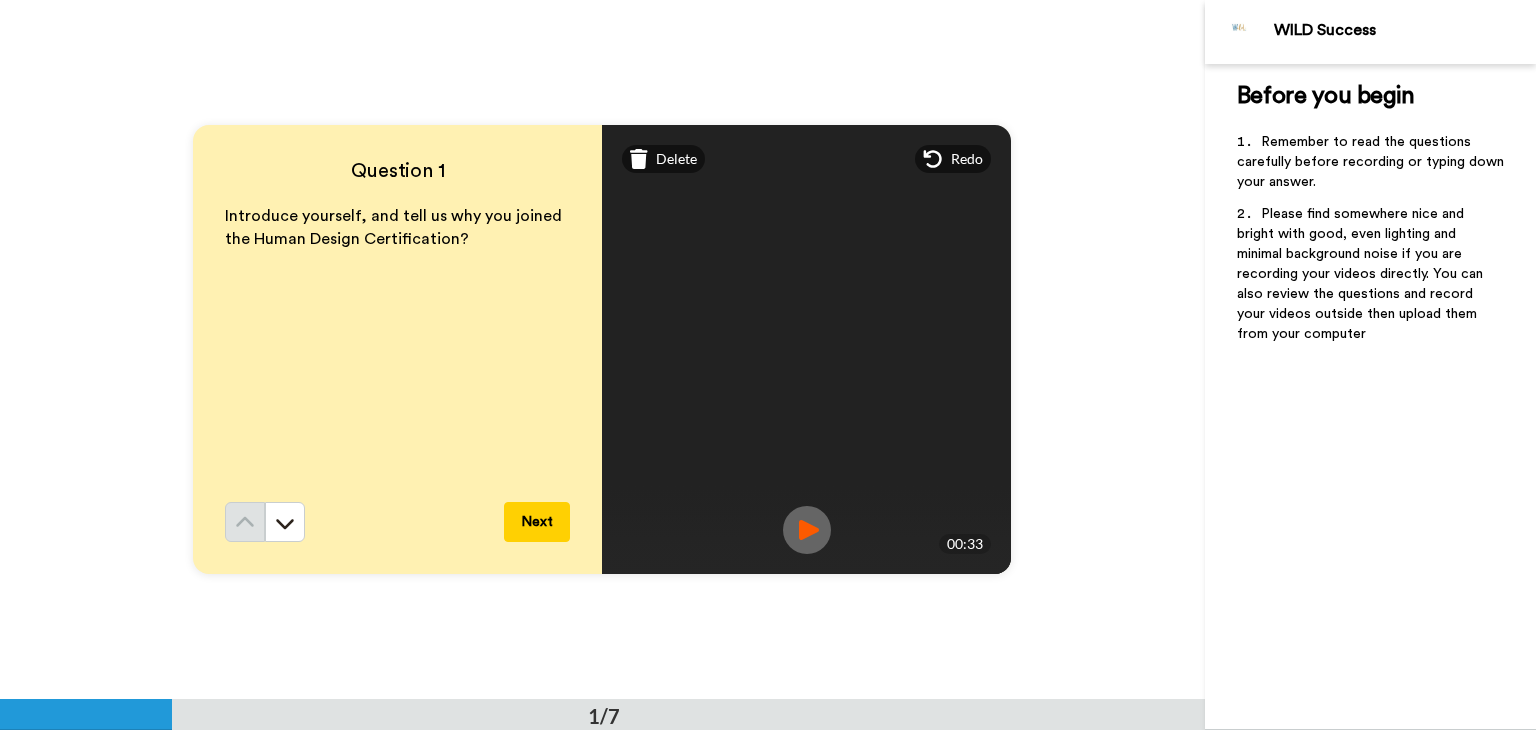 click on "Next" at bounding box center (537, 522) 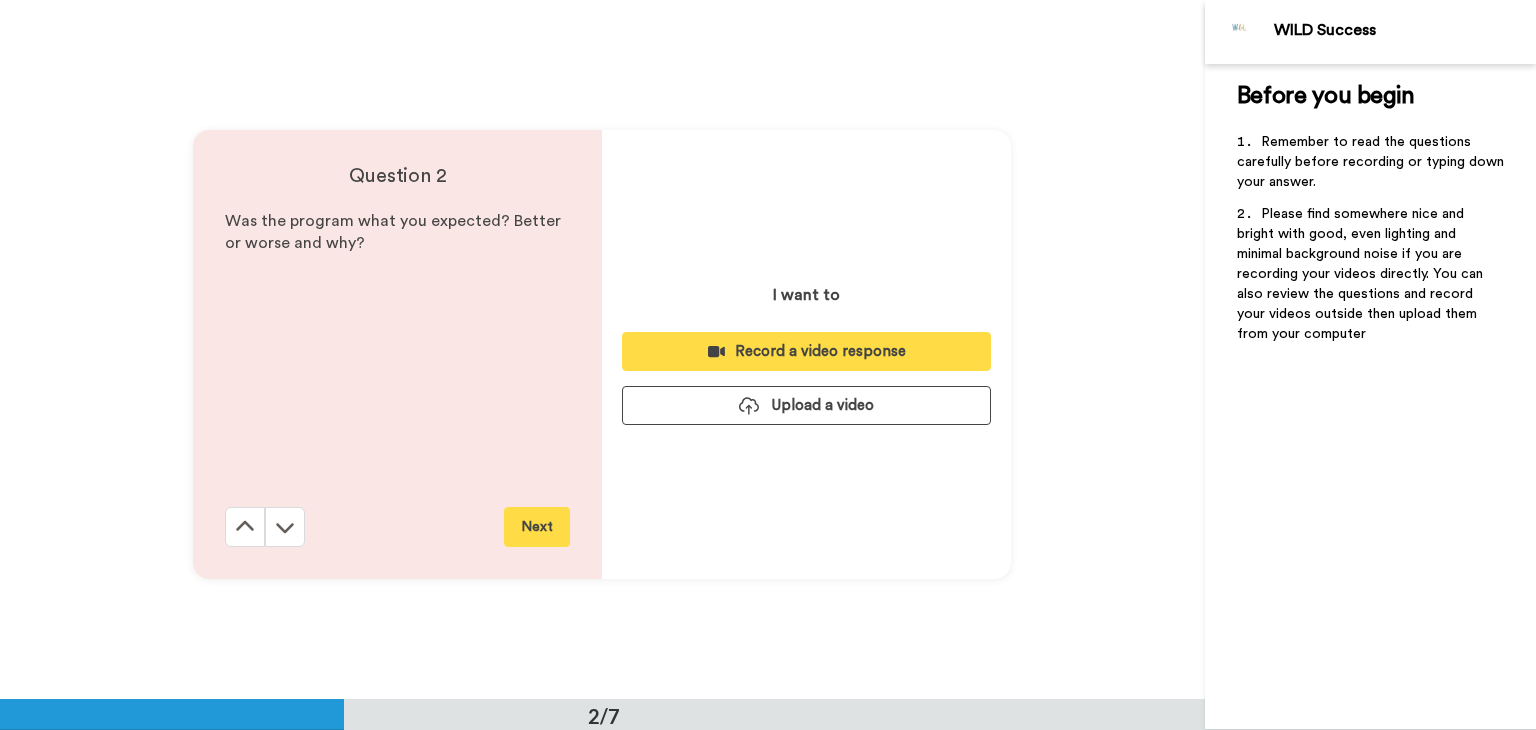 scroll, scrollTop: 699, scrollLeft: 0, axis: vertical 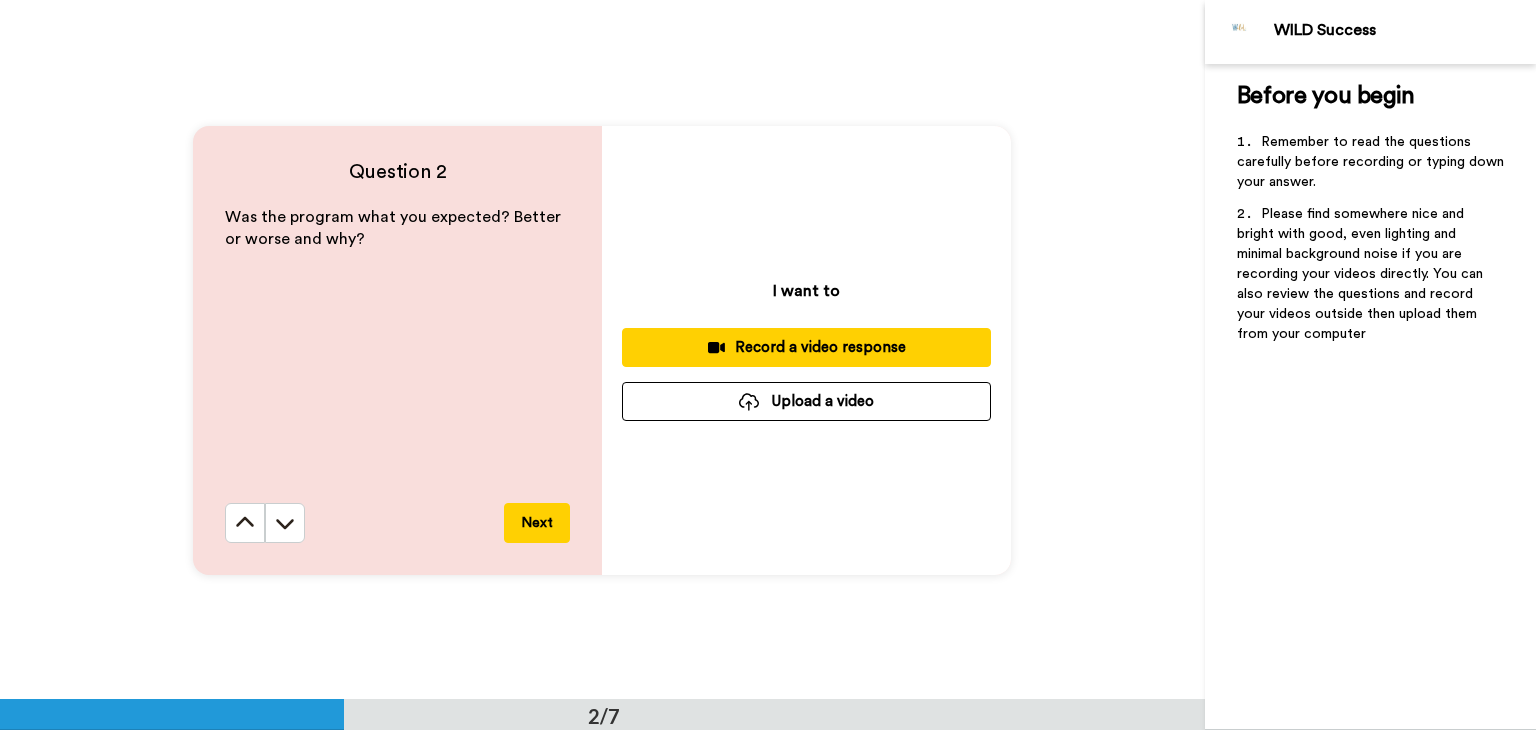 click on "Record a video response" at bounding box center [806, 347] 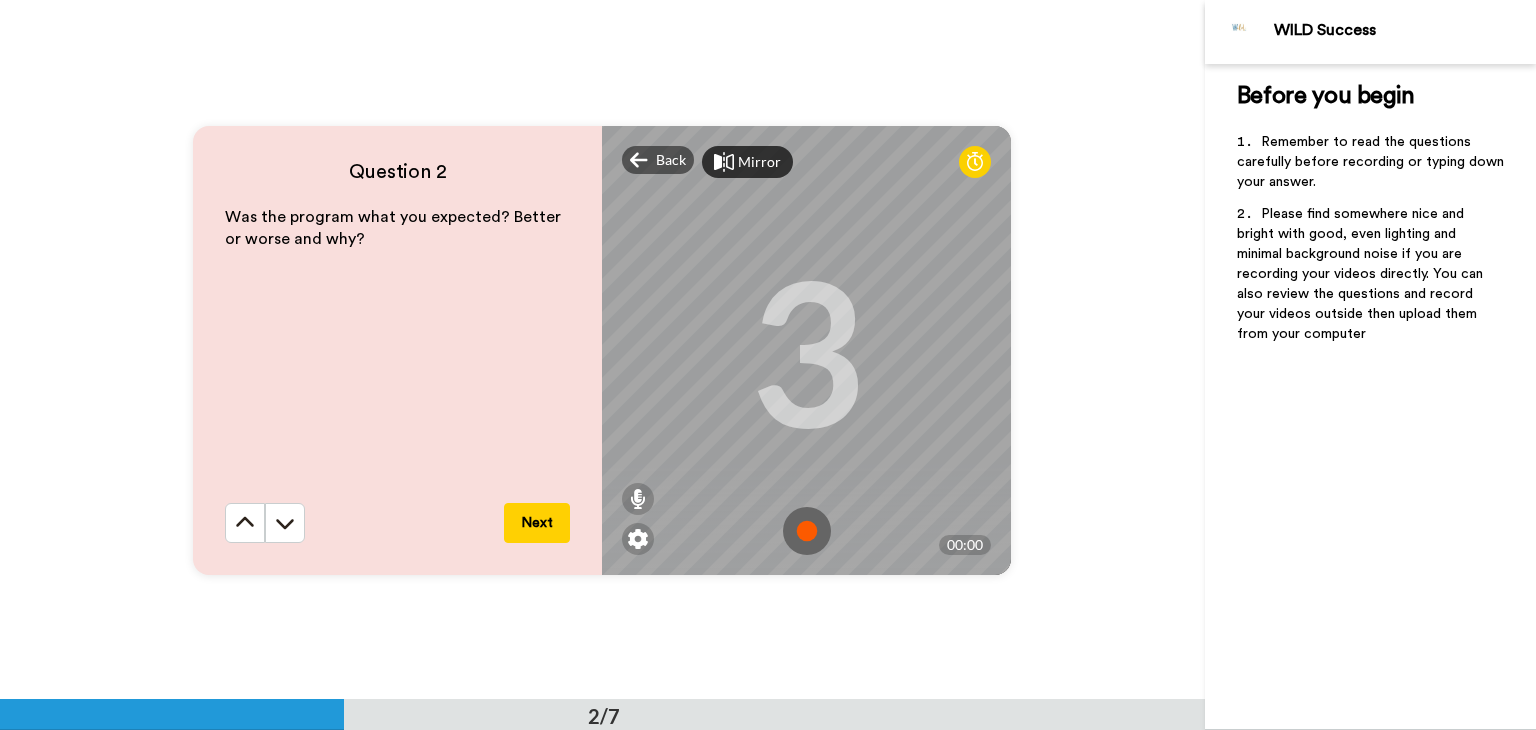 click at bounding box center [807, 531] 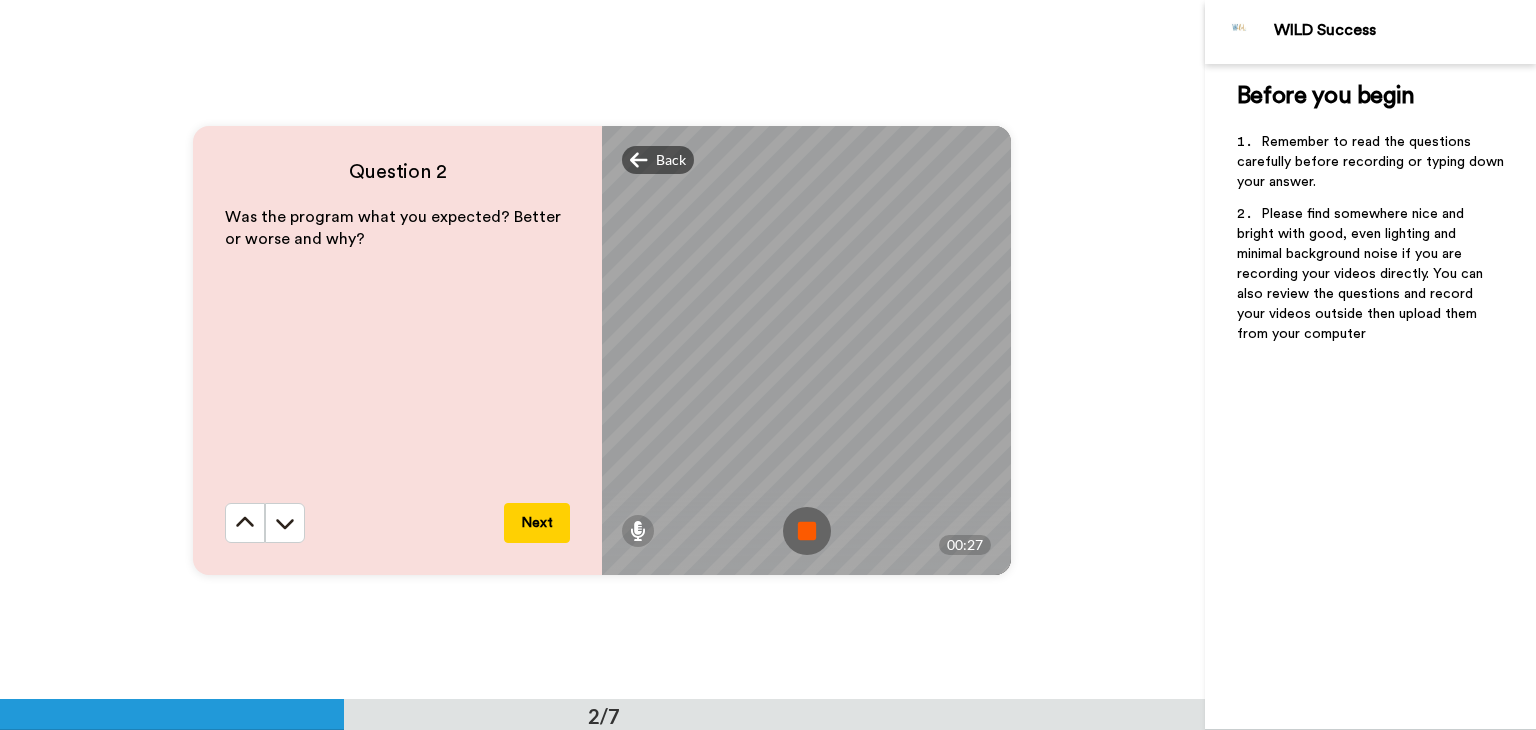 click at bounding box center (807, 531) 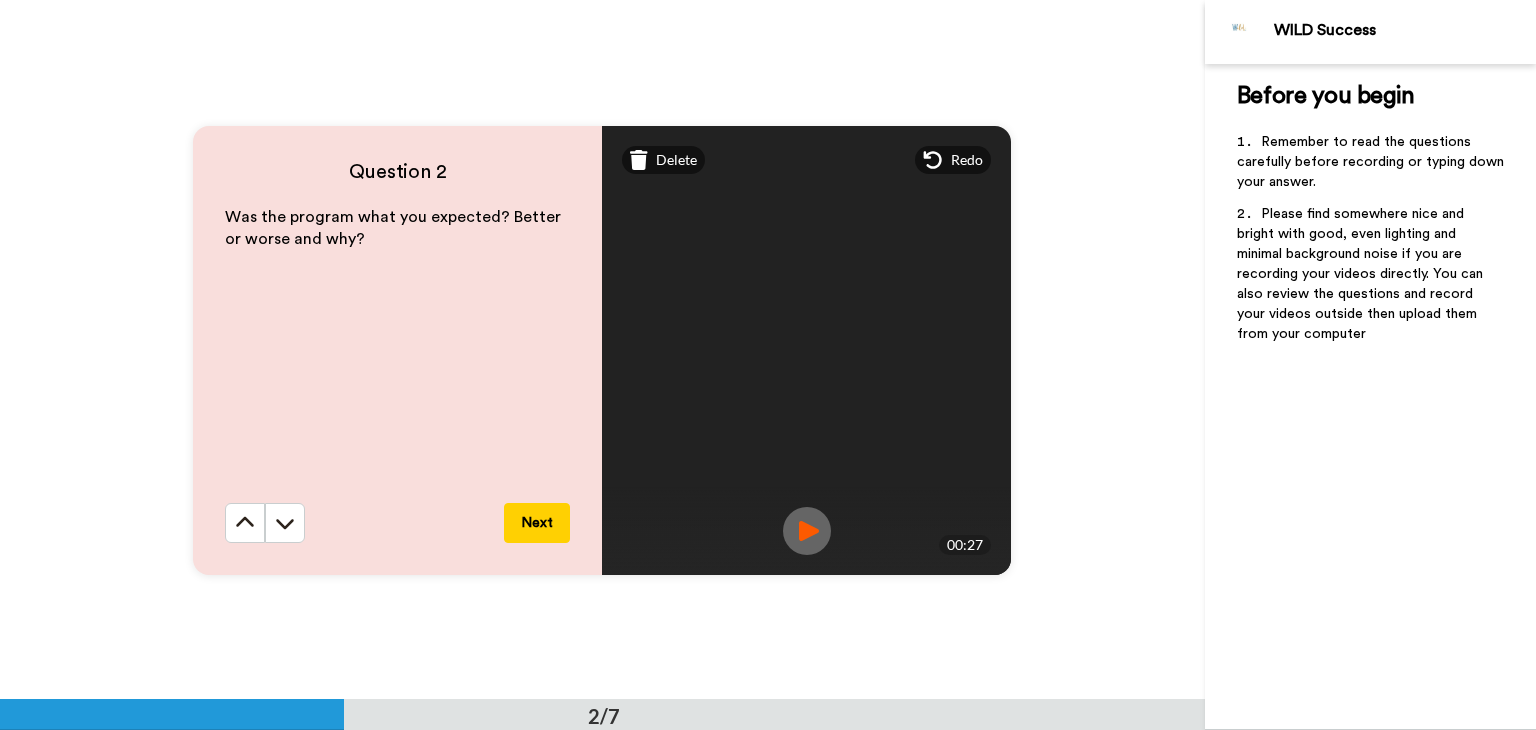 click on "Next" at bounding box center [537, 523] 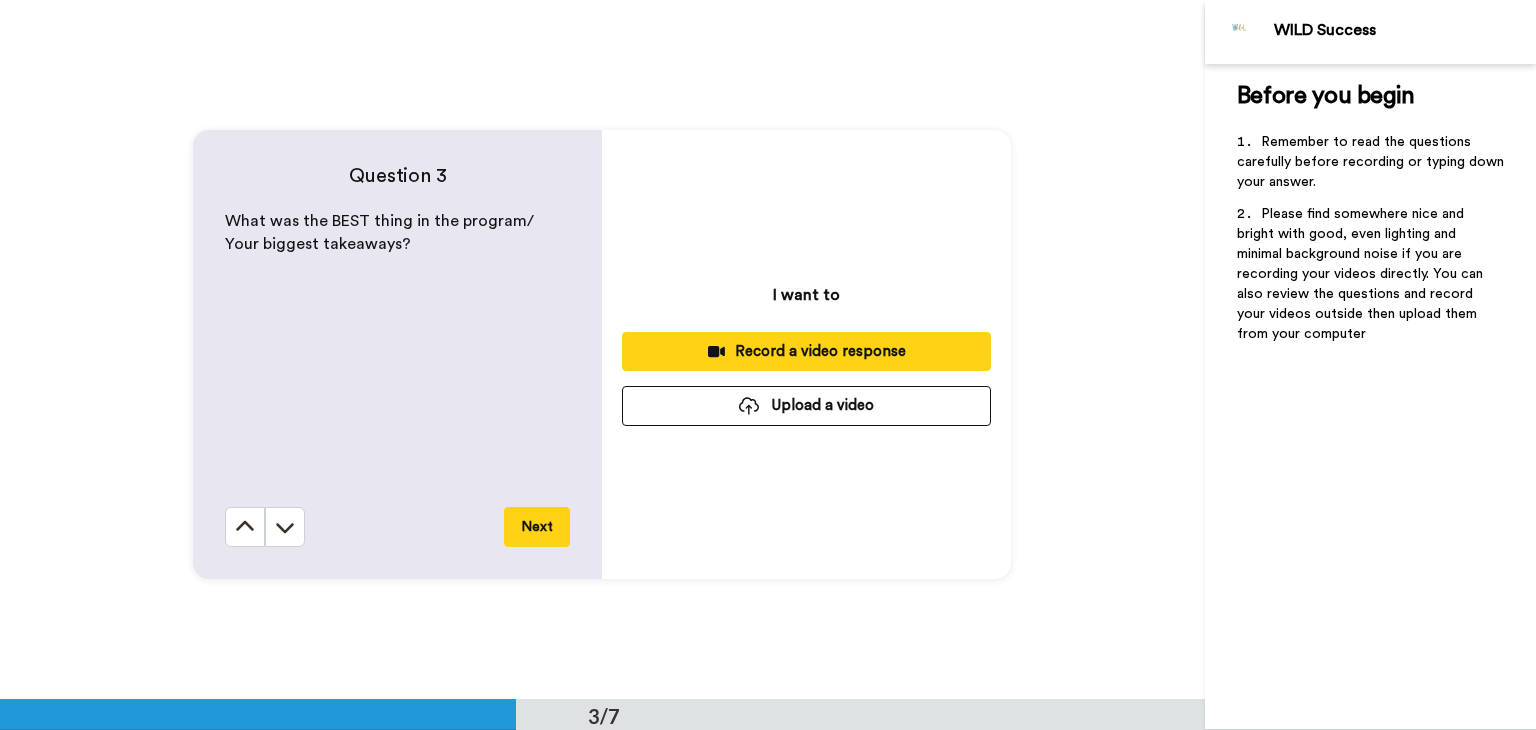 scroll, scrollTop: 1398, scrollLeft: 0, axis: vertical 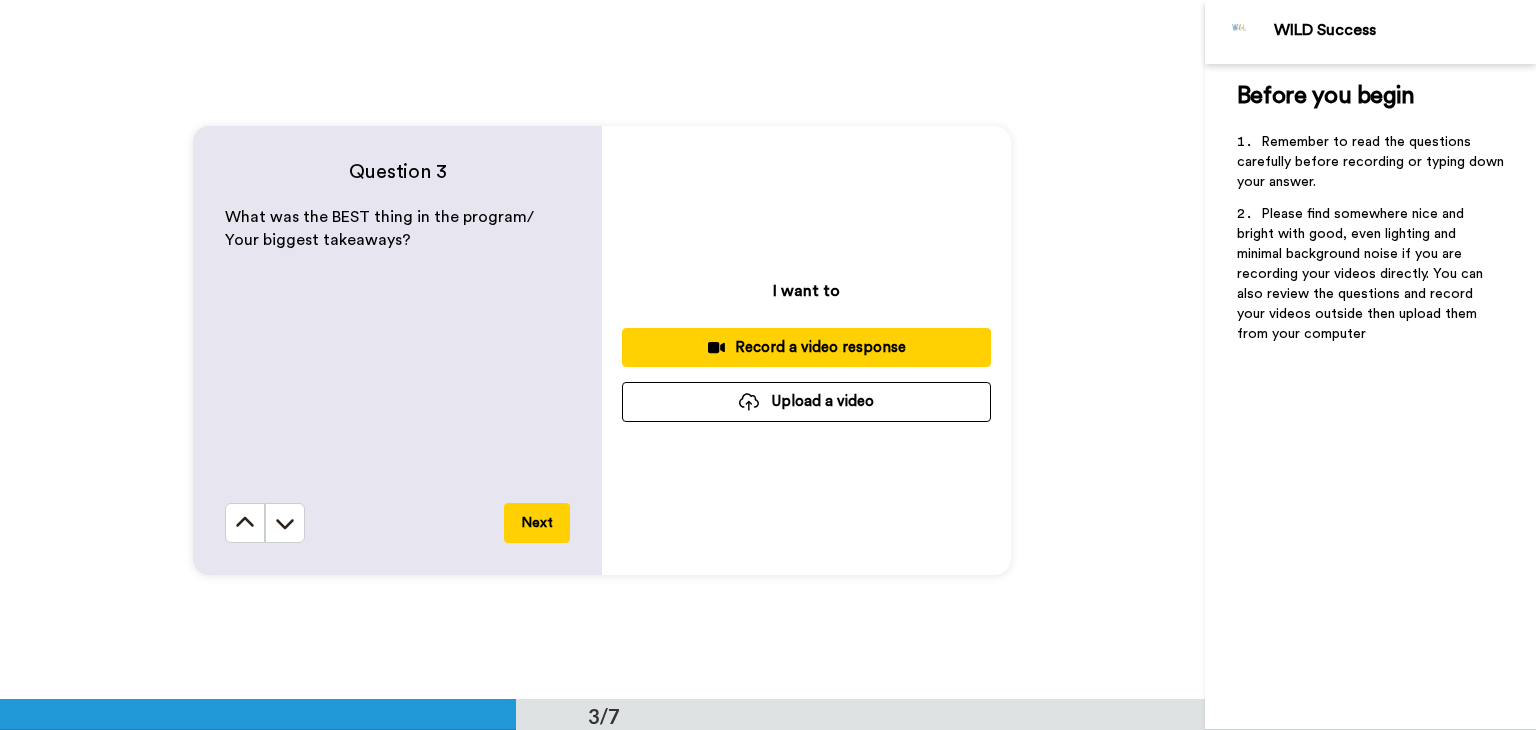 click on "Record a video response" at bounding box center (806, 347) 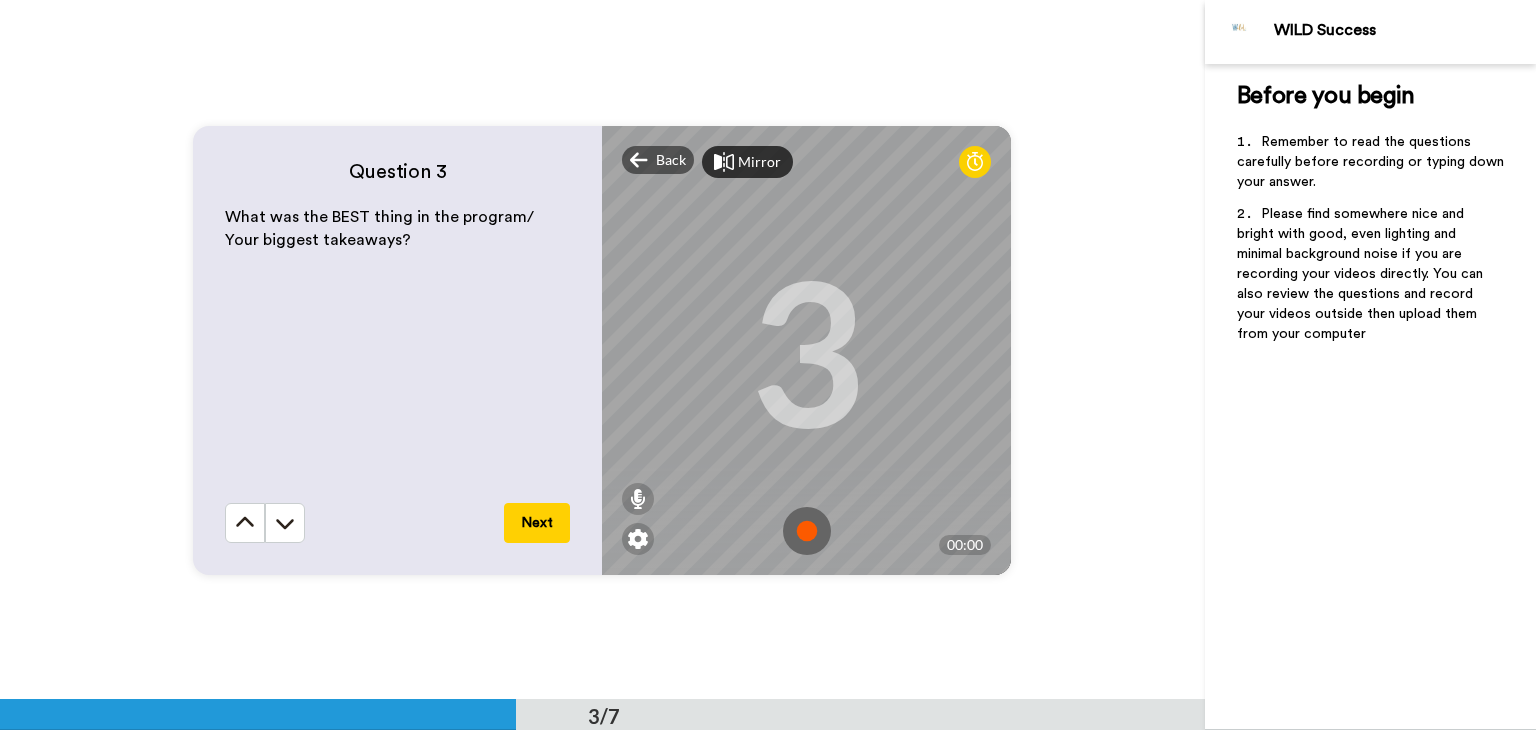 click at bounding box center (807, 531) 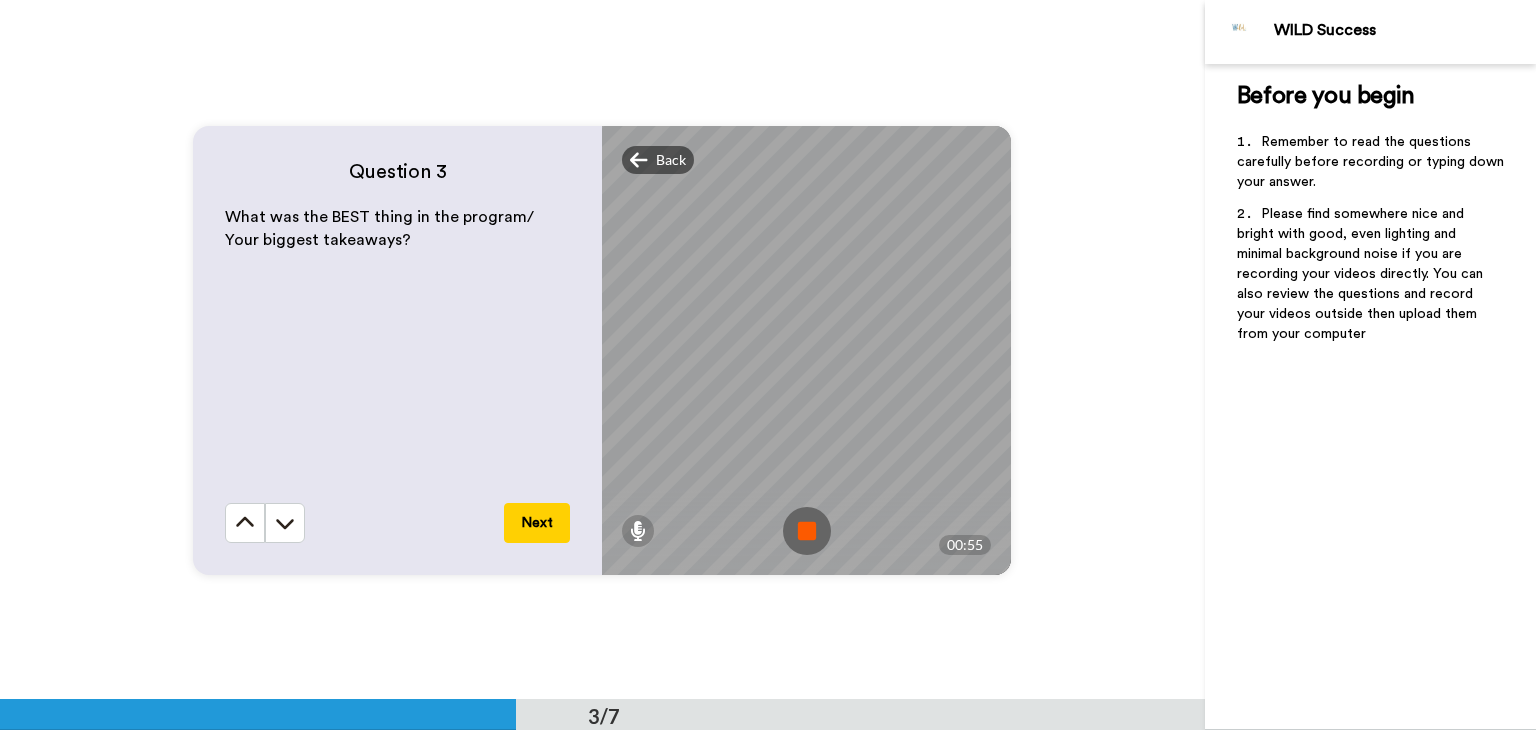 click at bounding box center (807, 531) 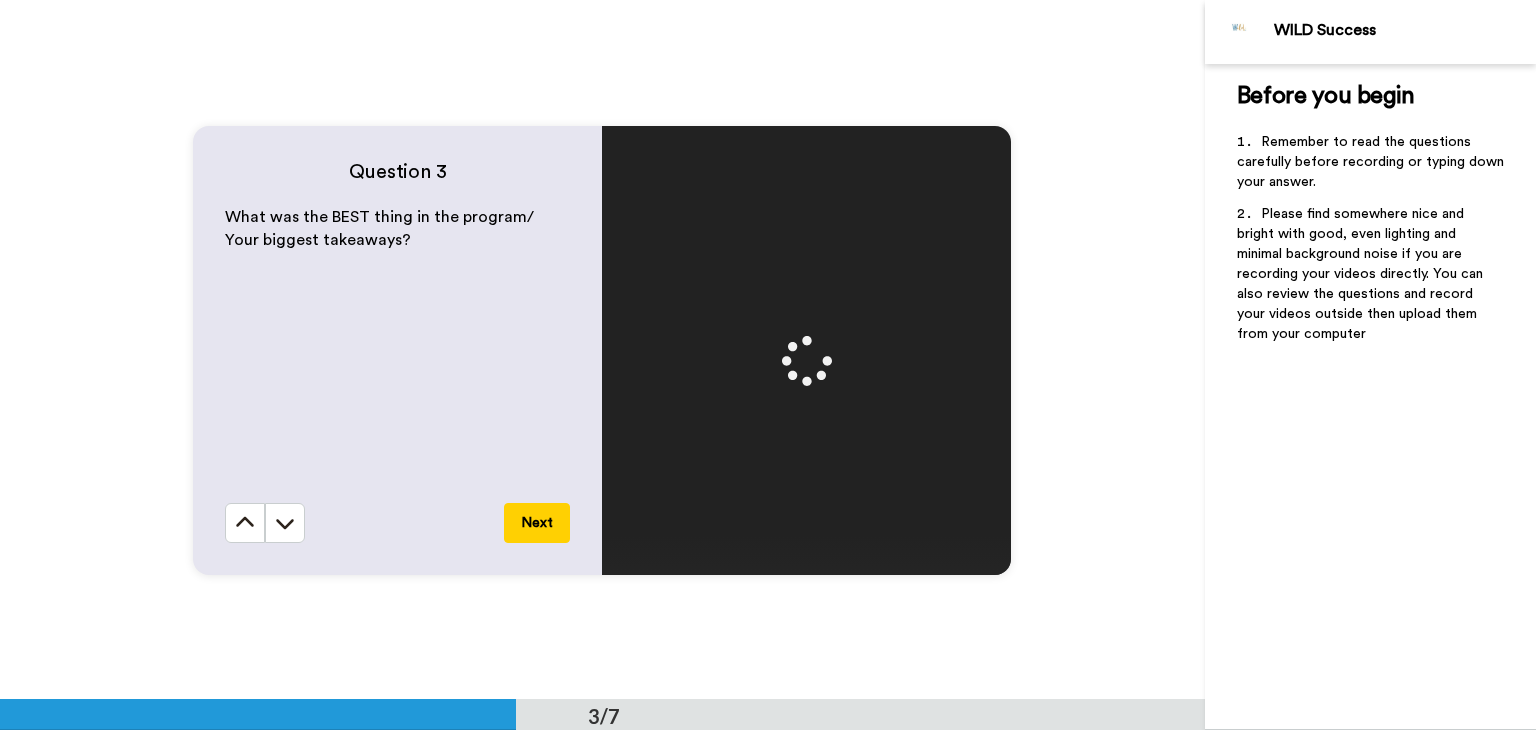 click on "Next" at bounding box center (537, 523) 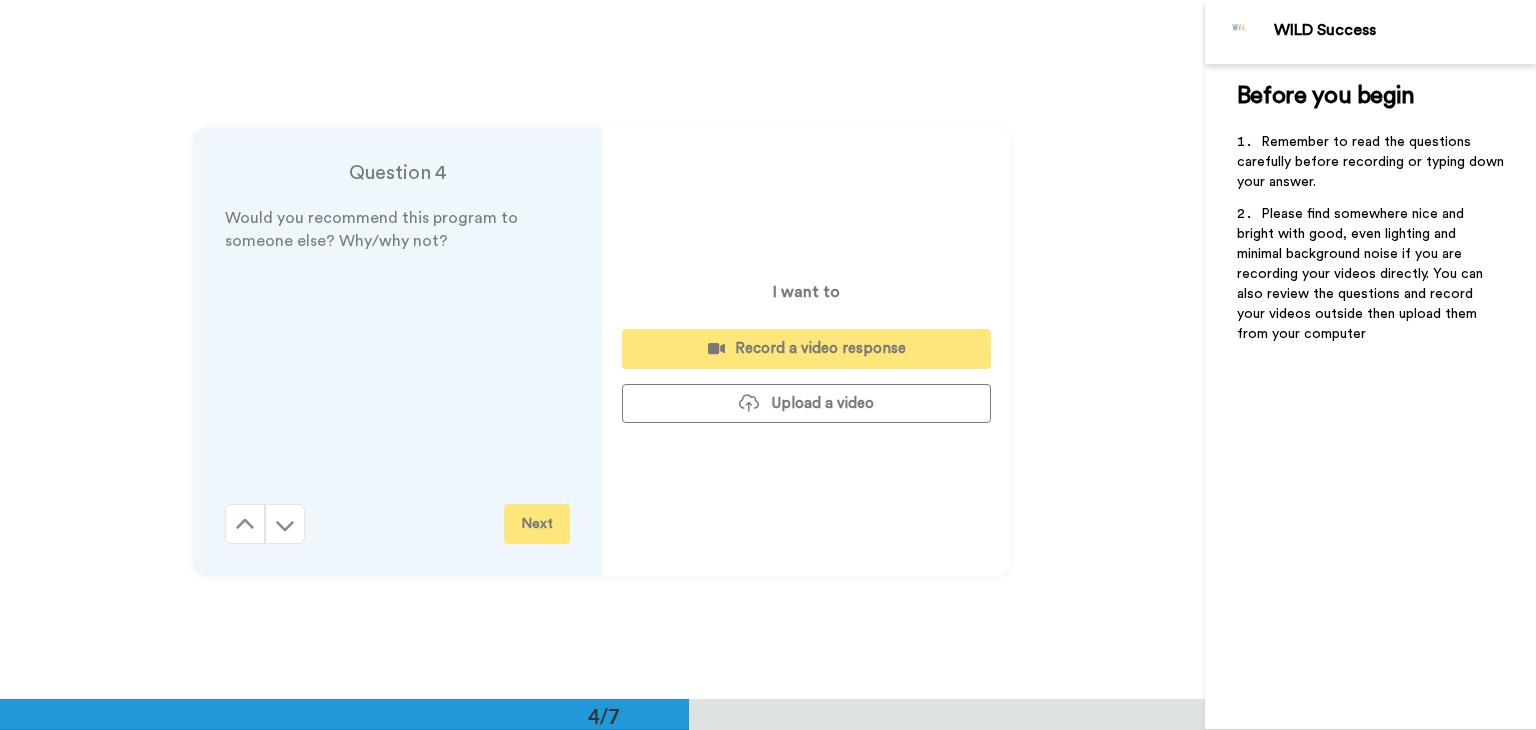 scroll, scrollTop: 2096, scrollLeft: 0, axis: vertical 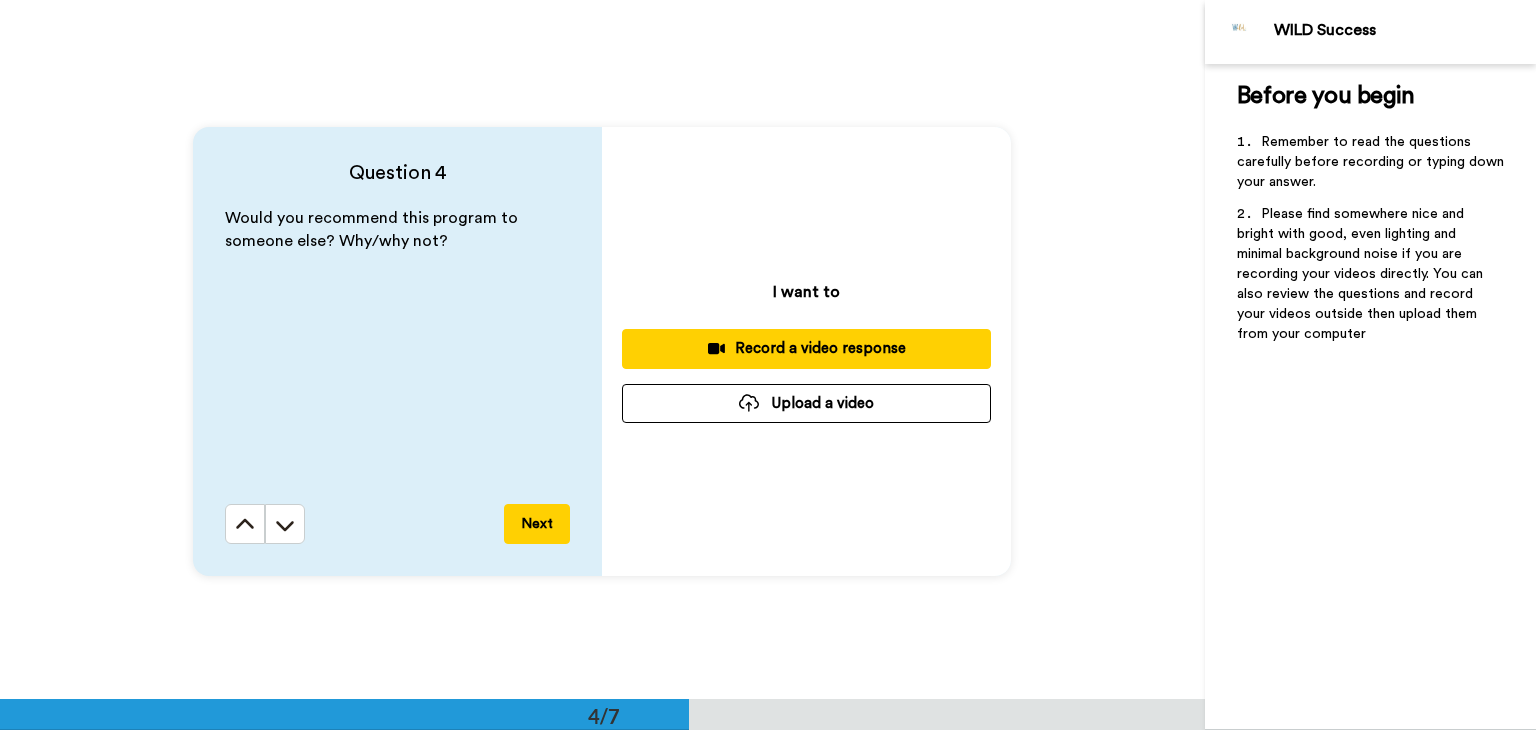 click on "Record a video response" at bounding box center (806, 348) 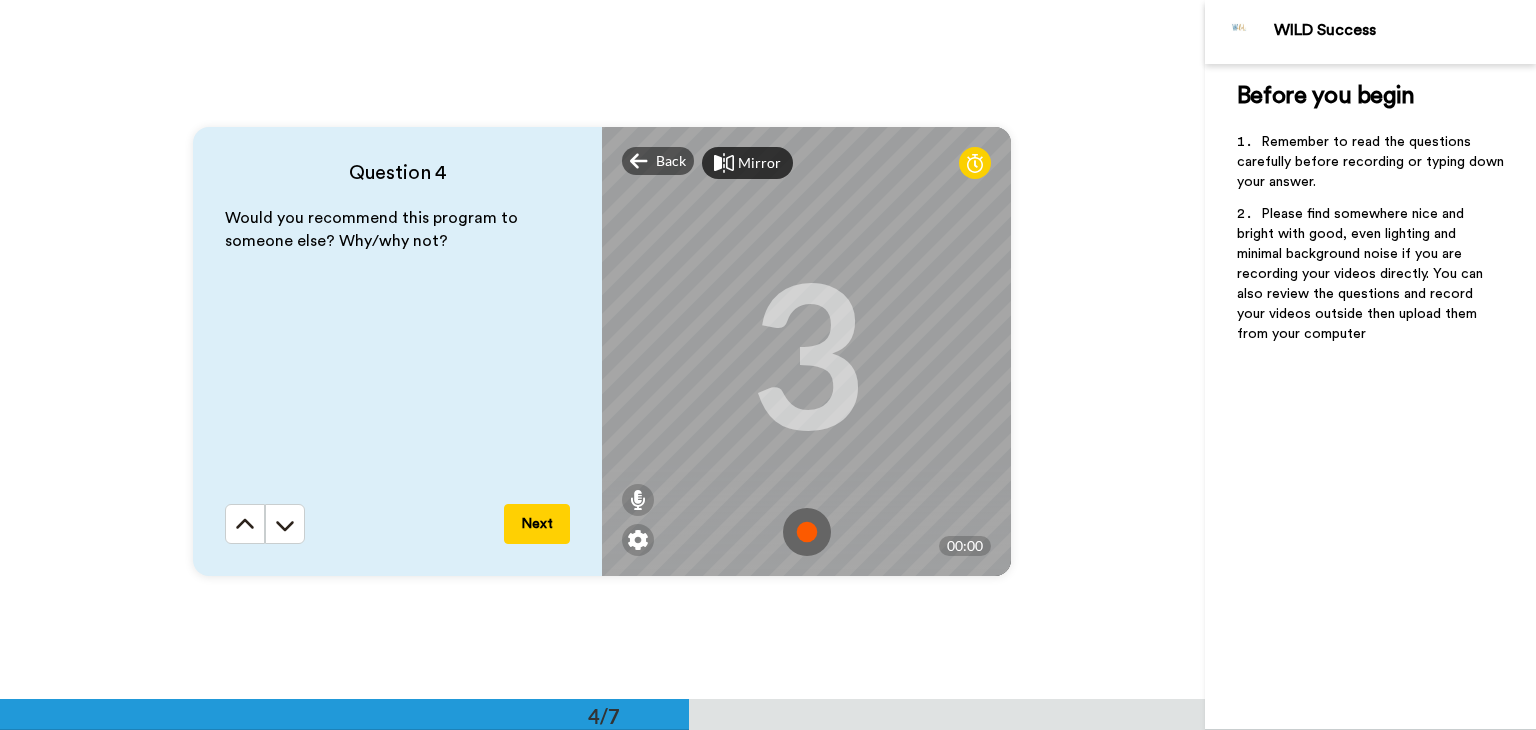 click at bounding box center [807, 532] 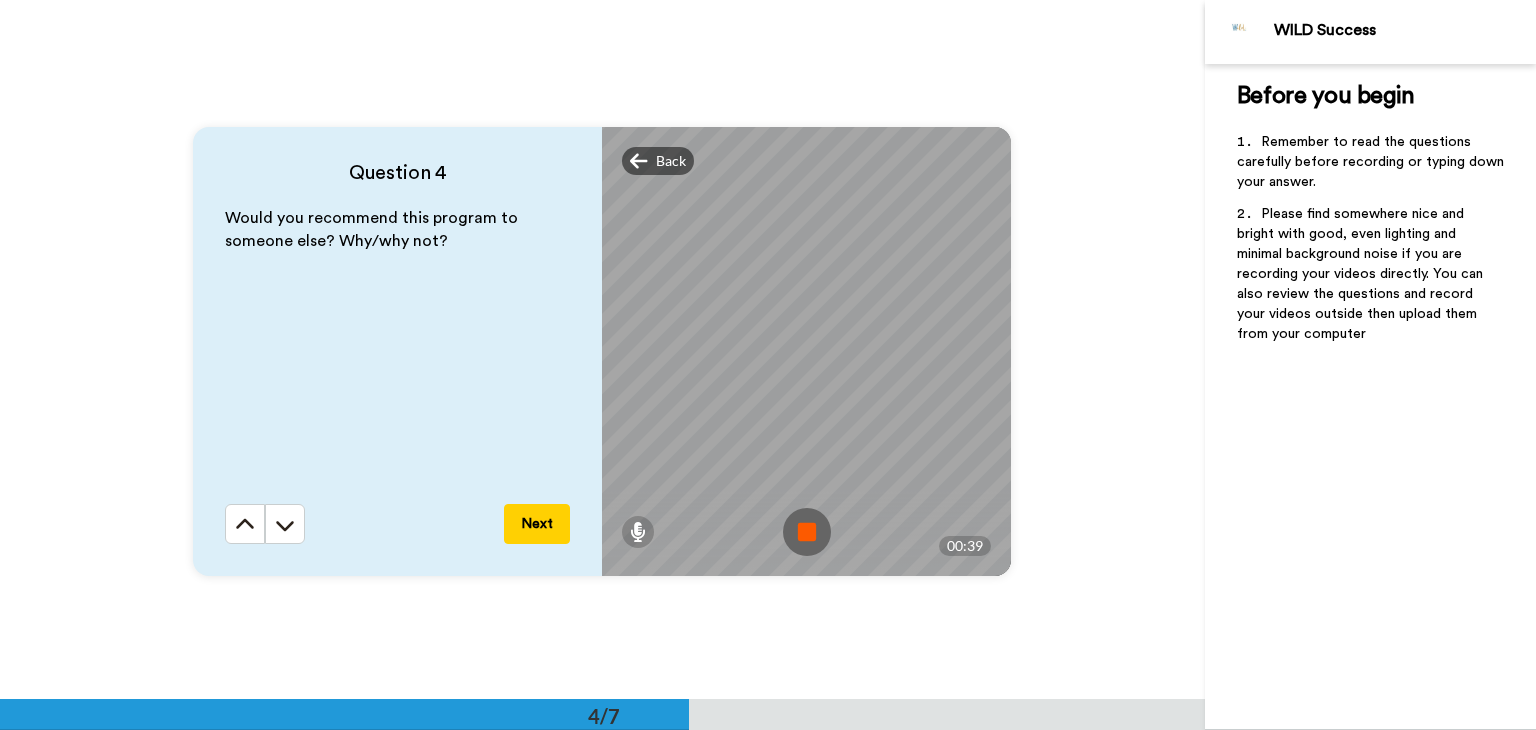click at bounding box center (807, 532) 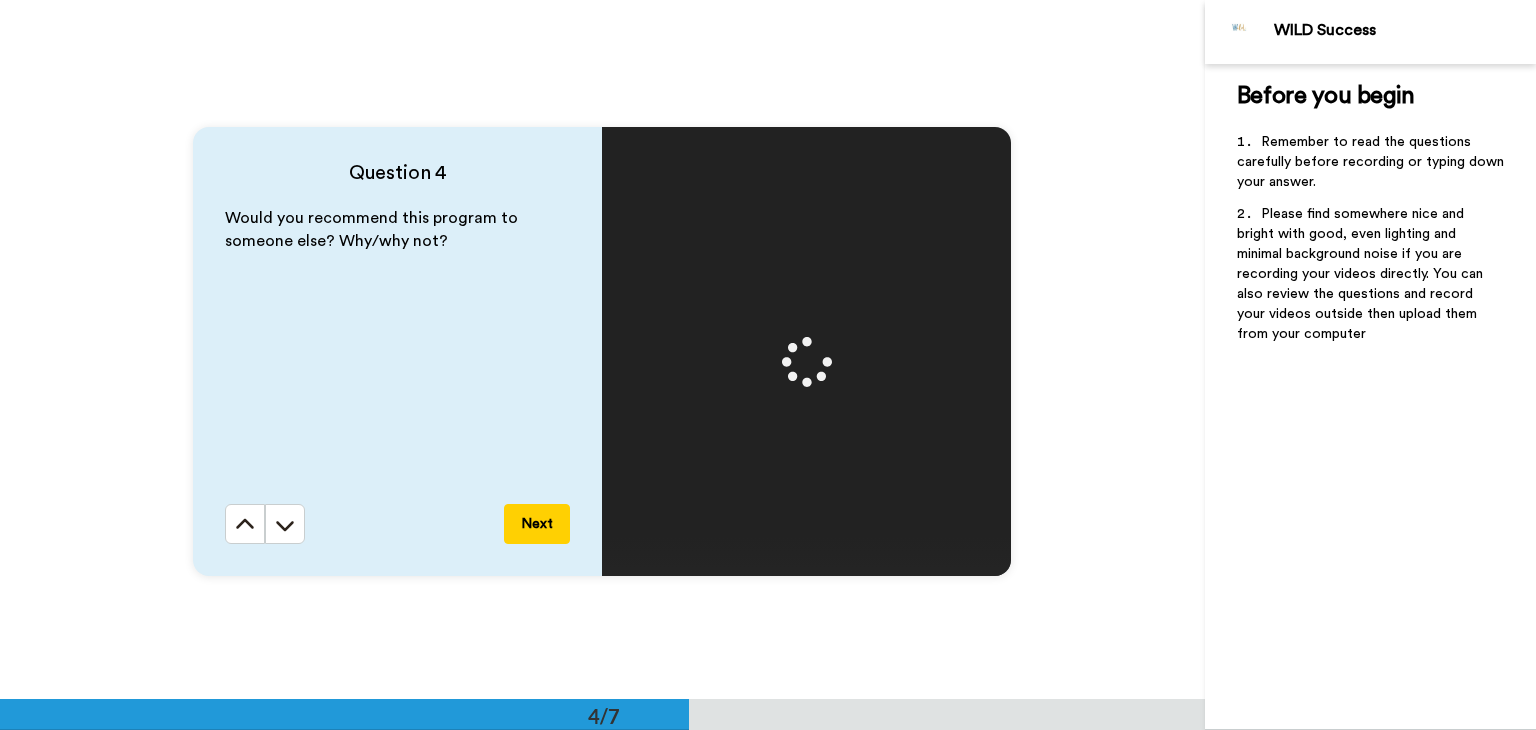 click on "Next" at bounding box center [537, 524] 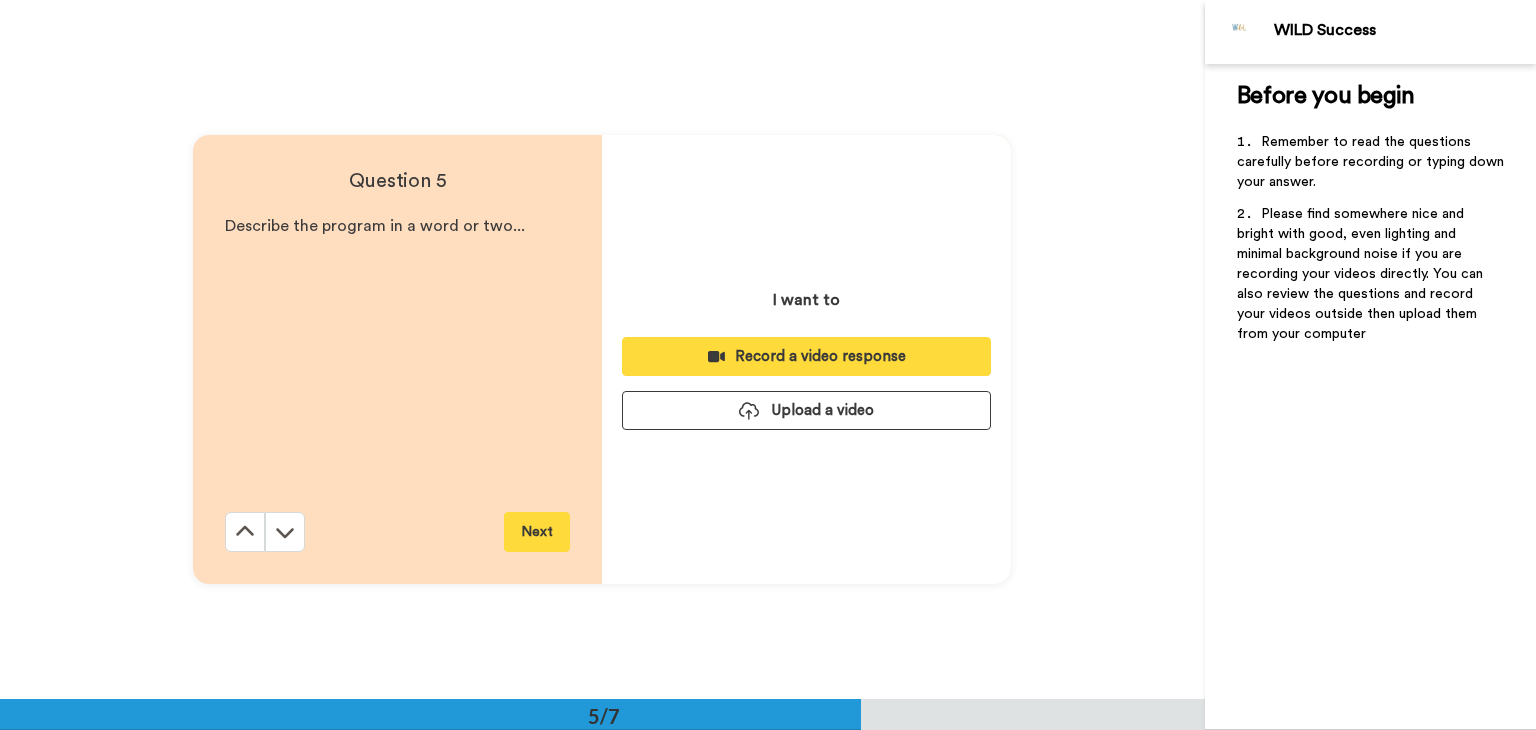 scroll, scrollTop: 2796, scrollLeft: 0, axis: vertical 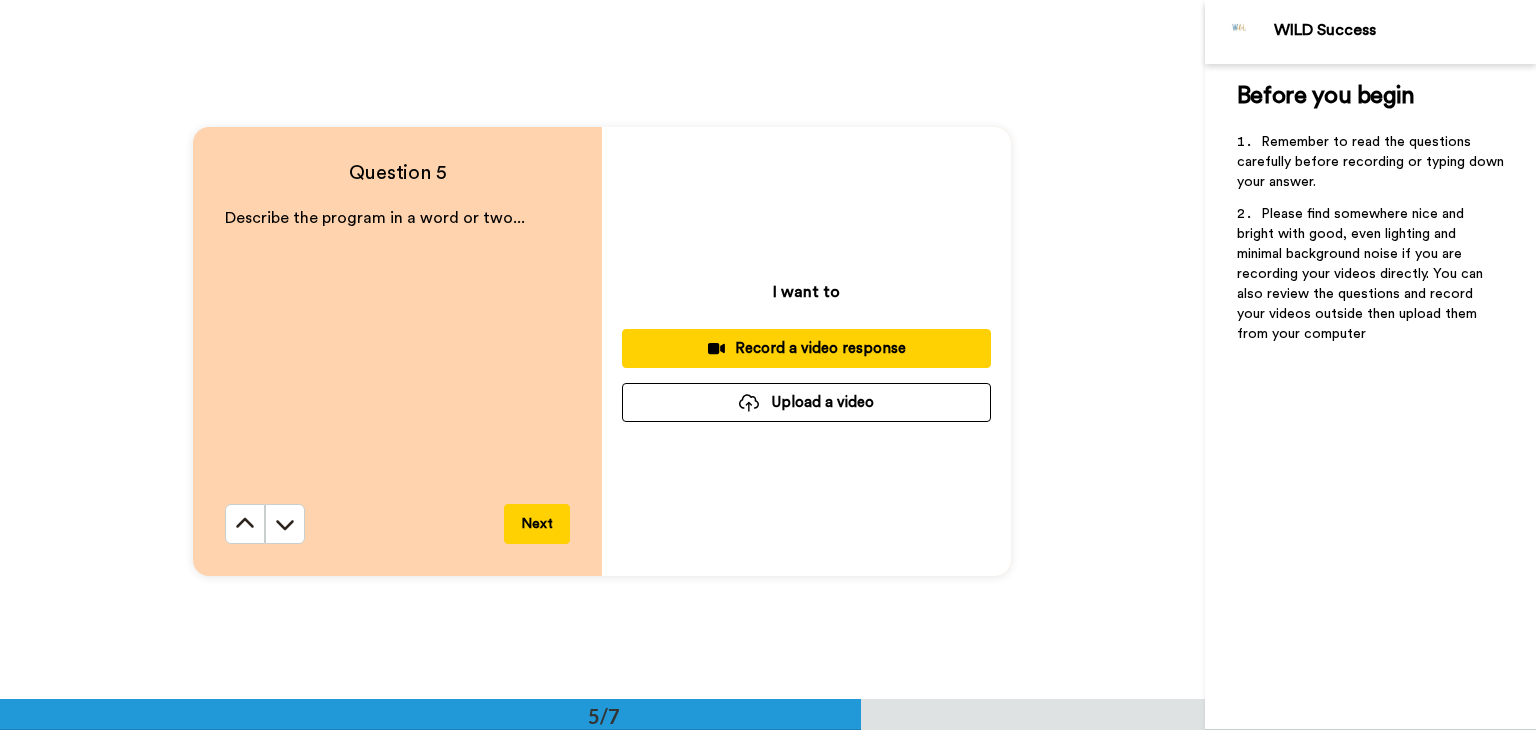 click on "Record a video response" at bounding box center [806, 348] 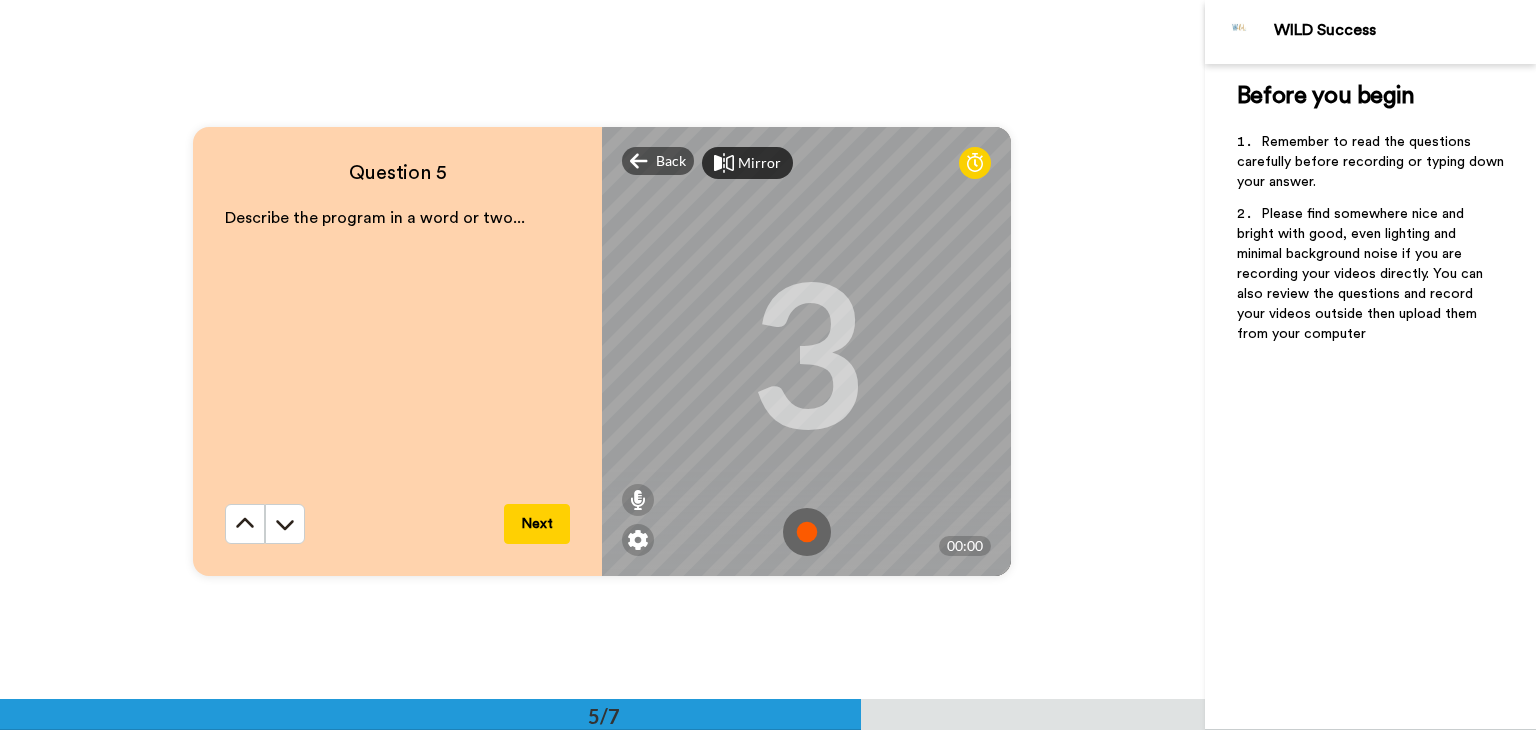 click at bounding box center (807, 532) 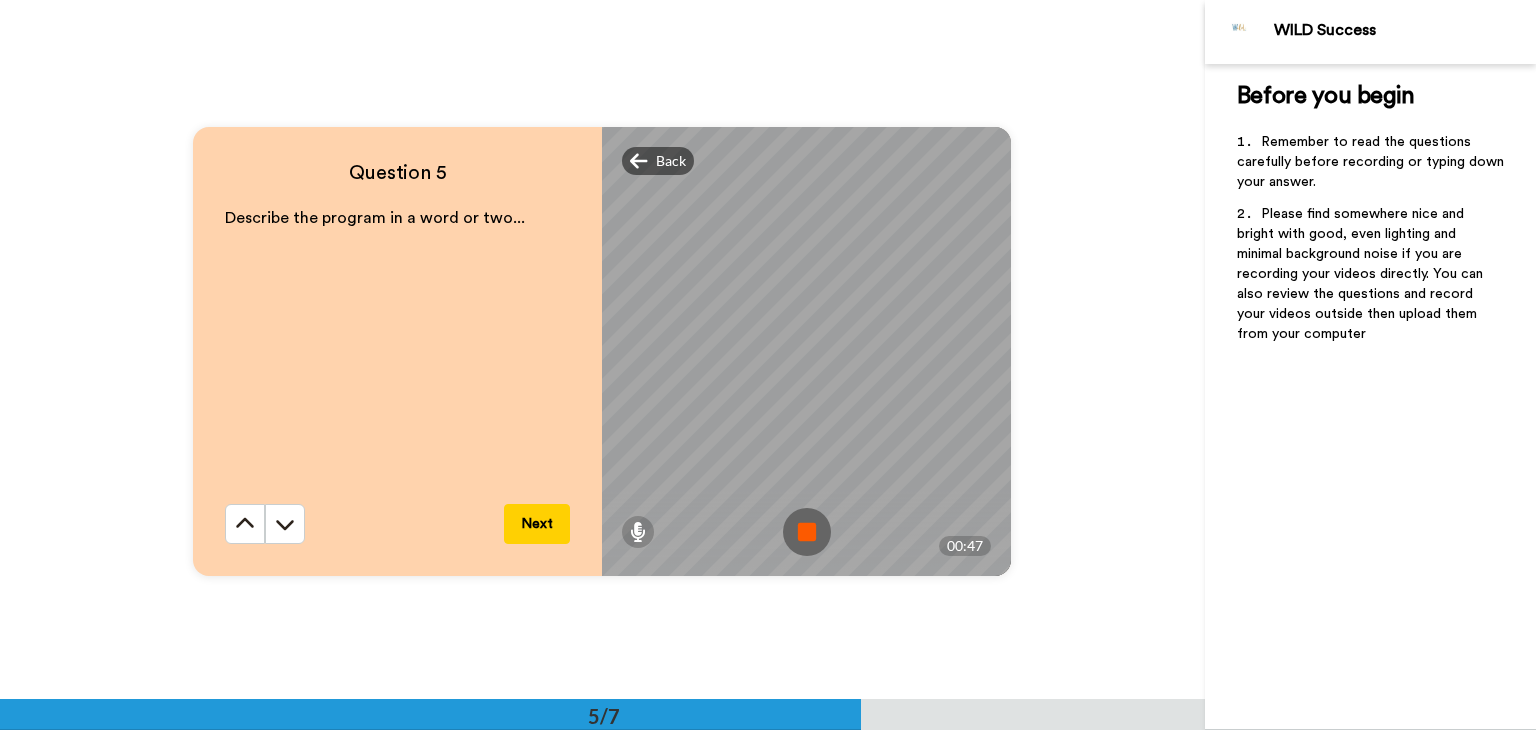 click at bounding box center (807, 532) 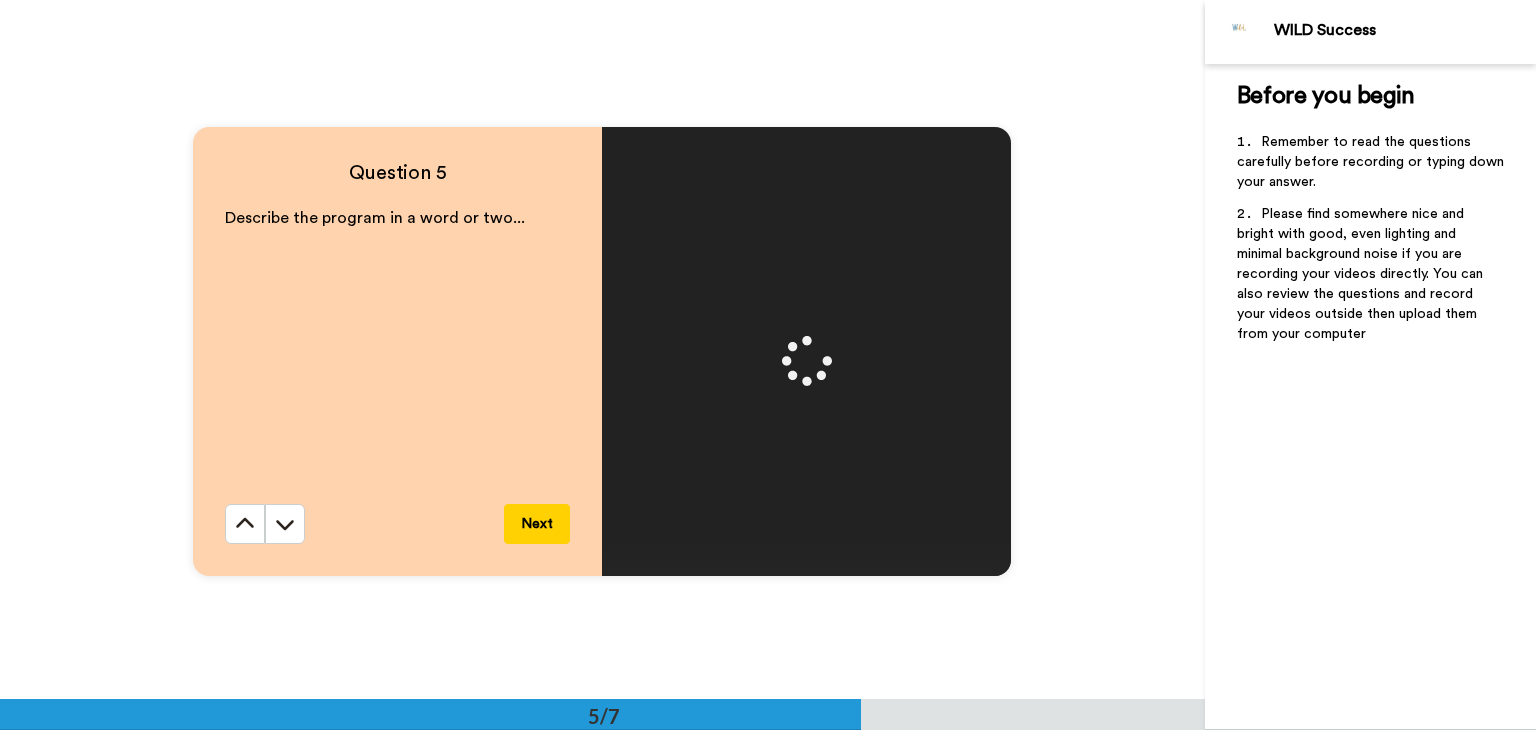 click on "Next" at bounding box center (537, 524) 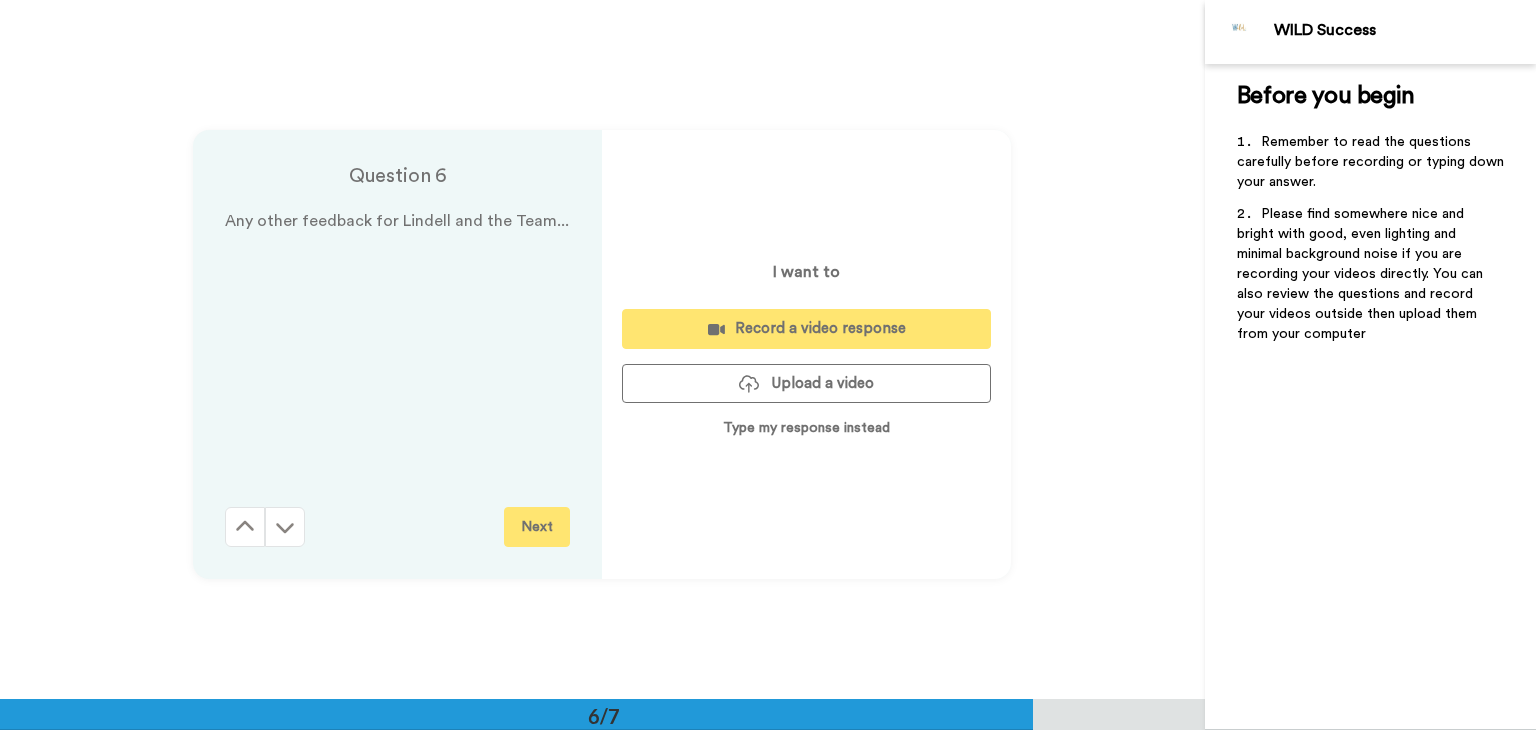 scroll, scrollTop: 3495, scrollLeft: 0, axis: vertical 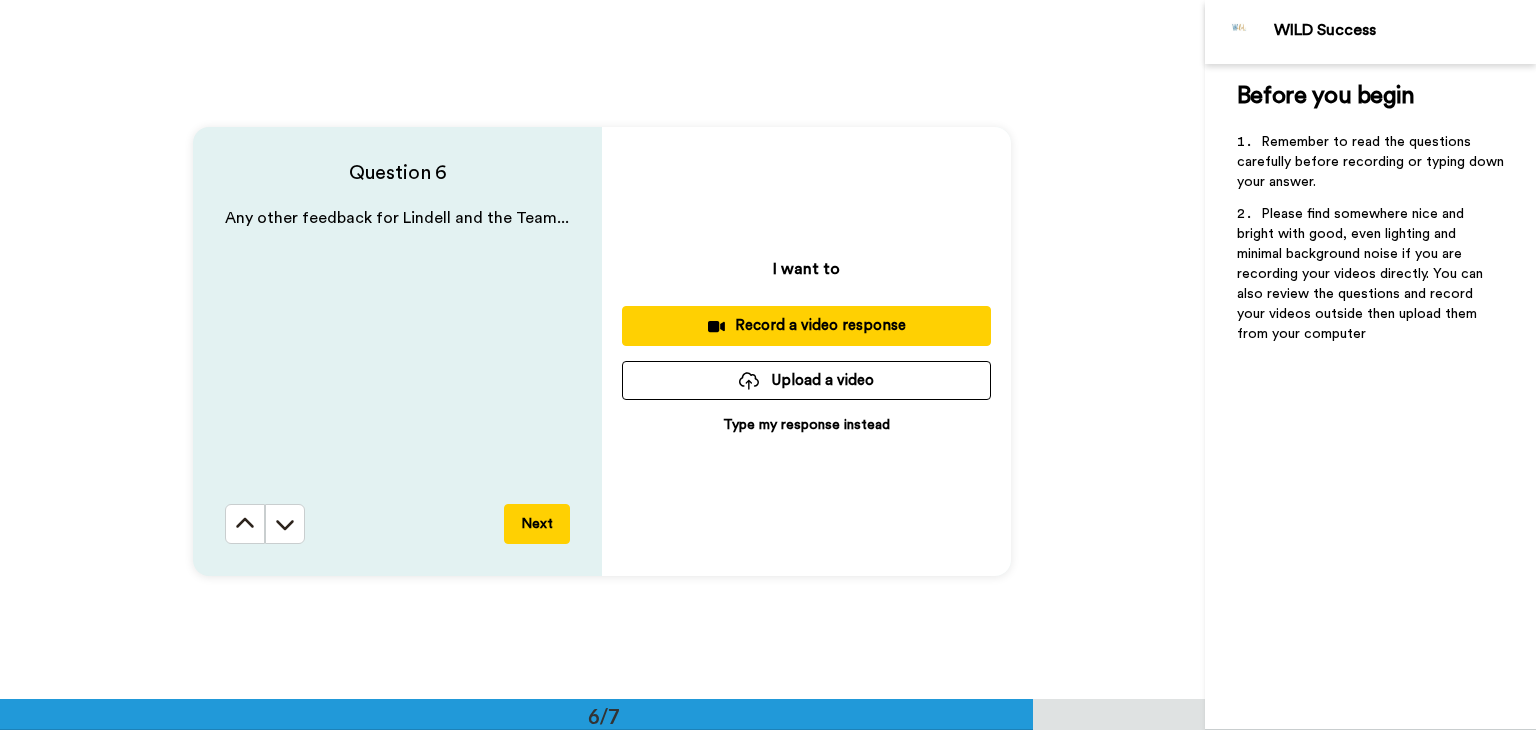 click on "Record a video response" at bounding box center (806, 325) 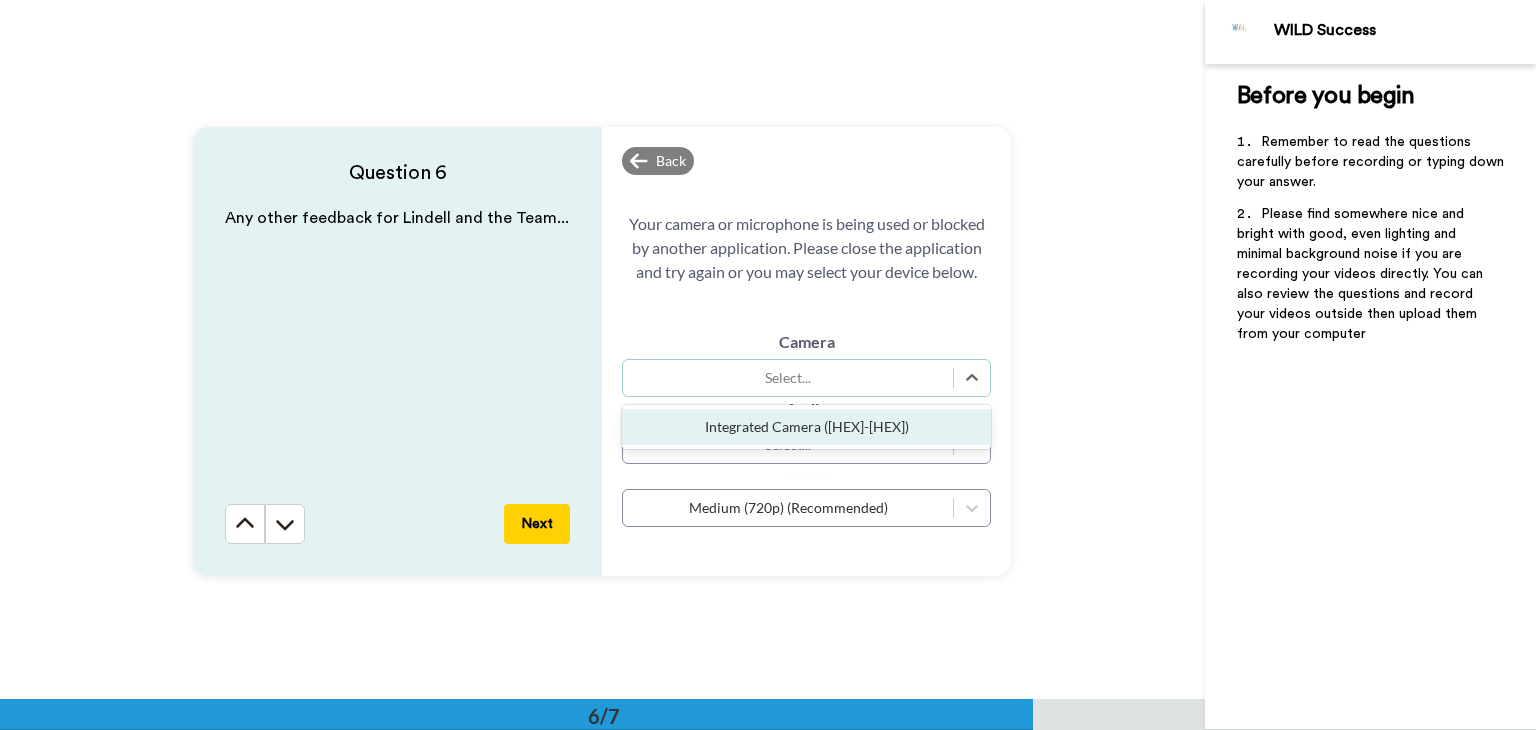 click on "Select..." at bounding box center (788, 378) 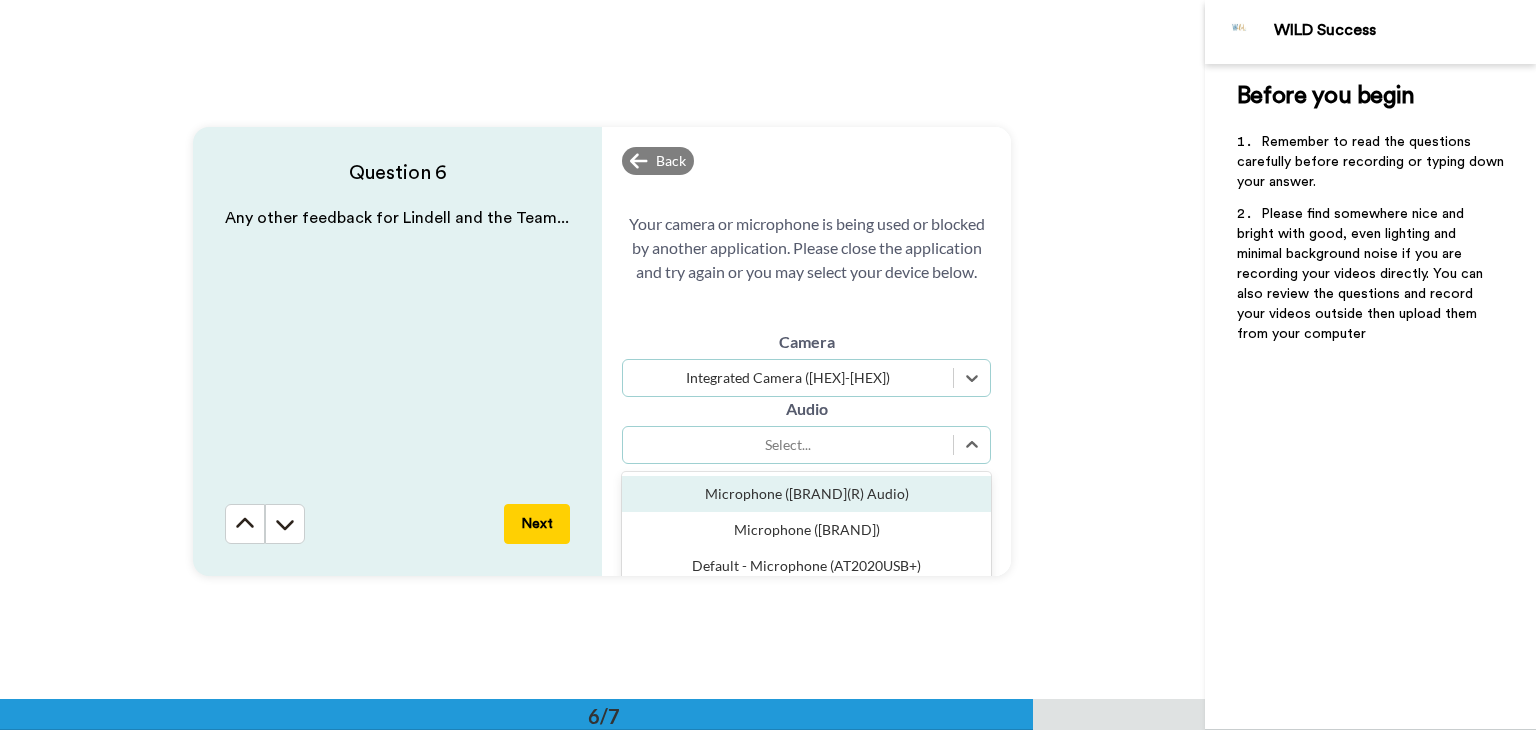 click on "Select..." at bounding box center [788, 445] 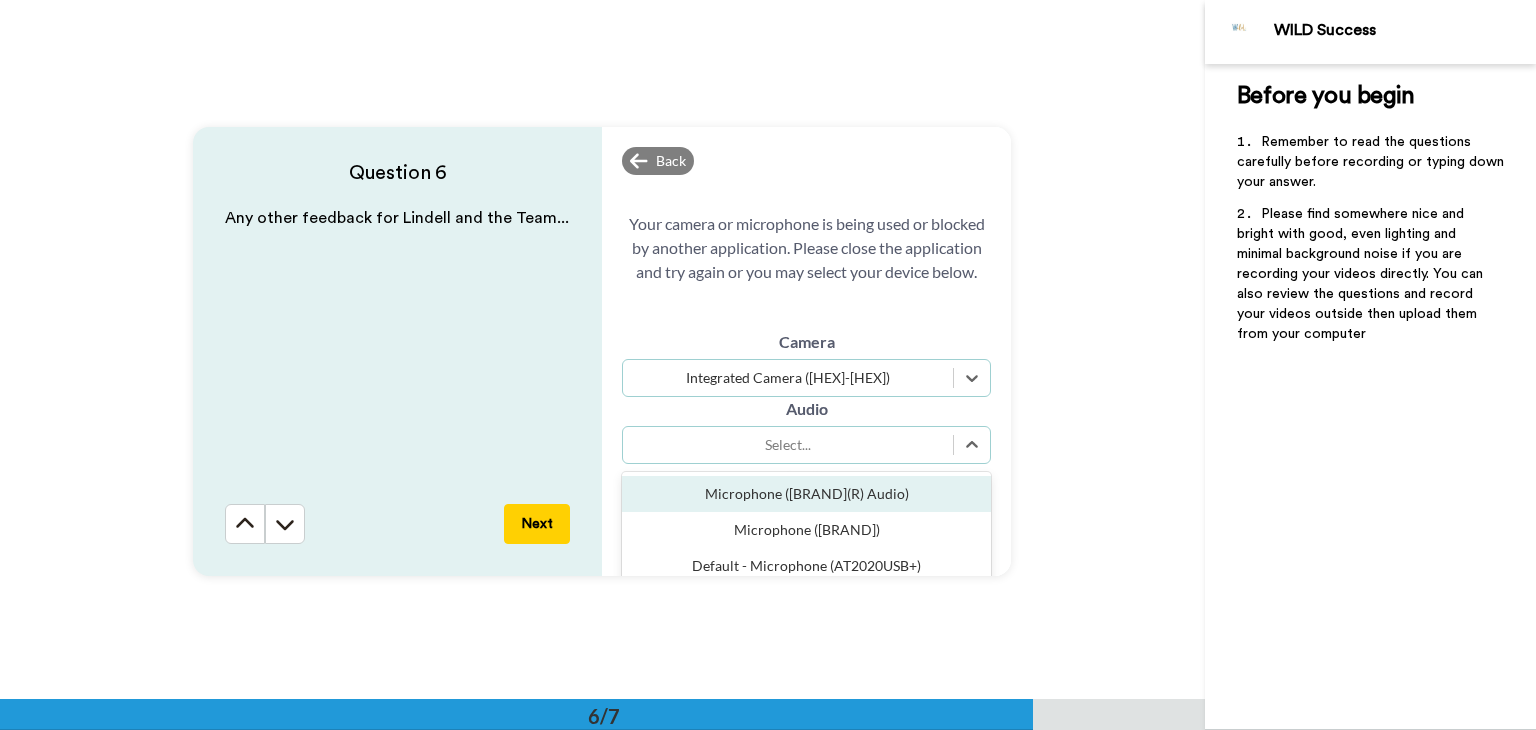 click on "Microphone ([BRAND](R) Audio)" at bounding box center (806, 494) 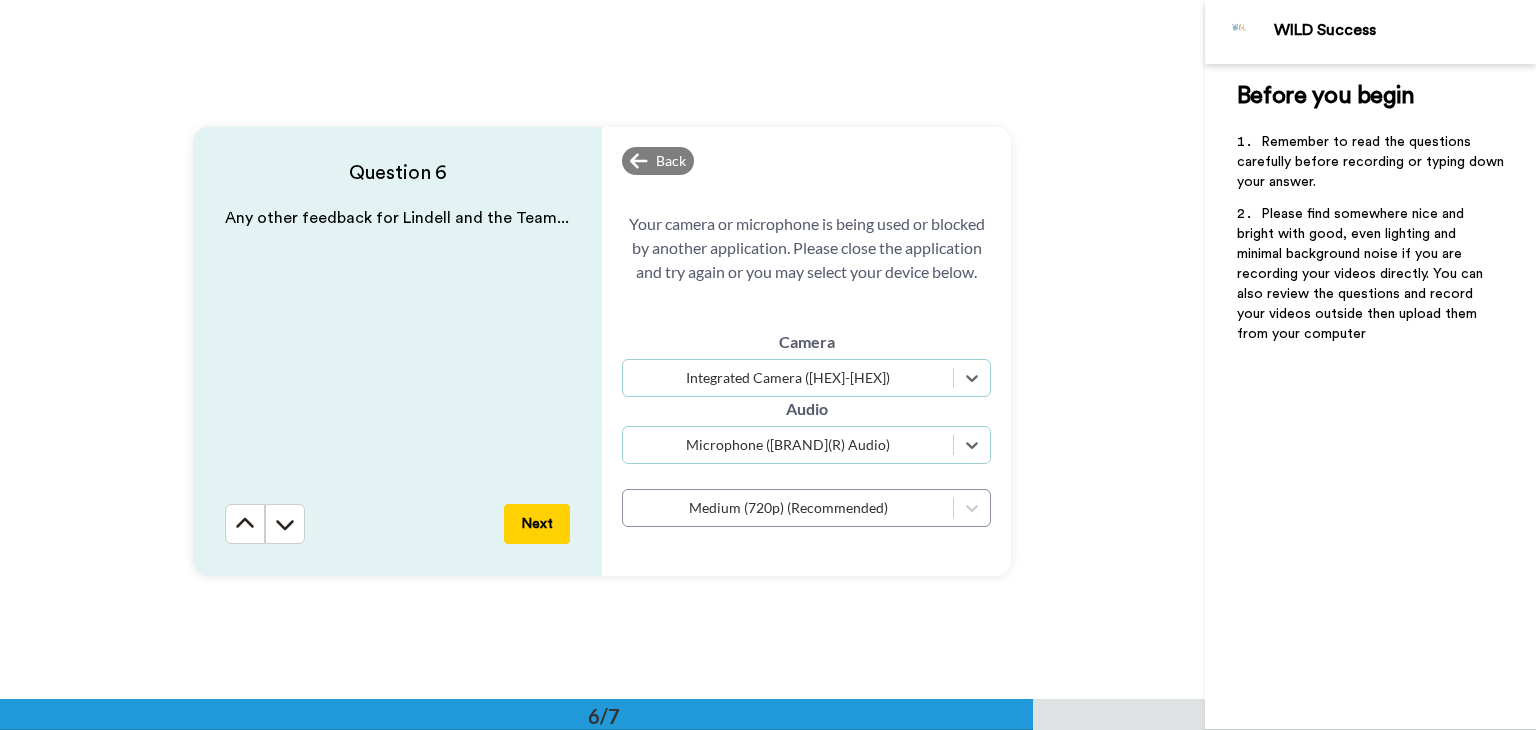 click on "Next" at bounding box center [537, 524] 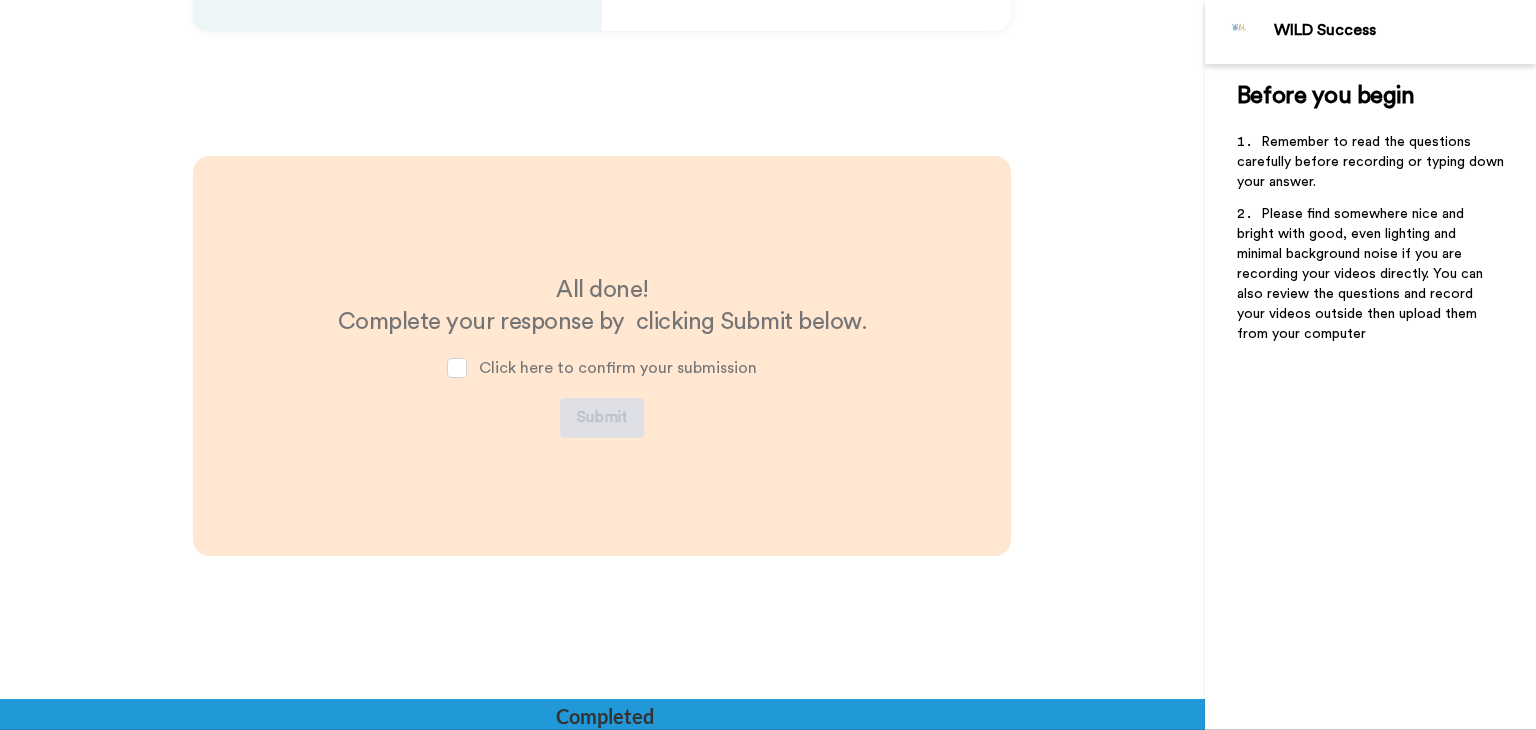 scroll, scrollTop: 4044, scrollLeft: 0, axis: vertical 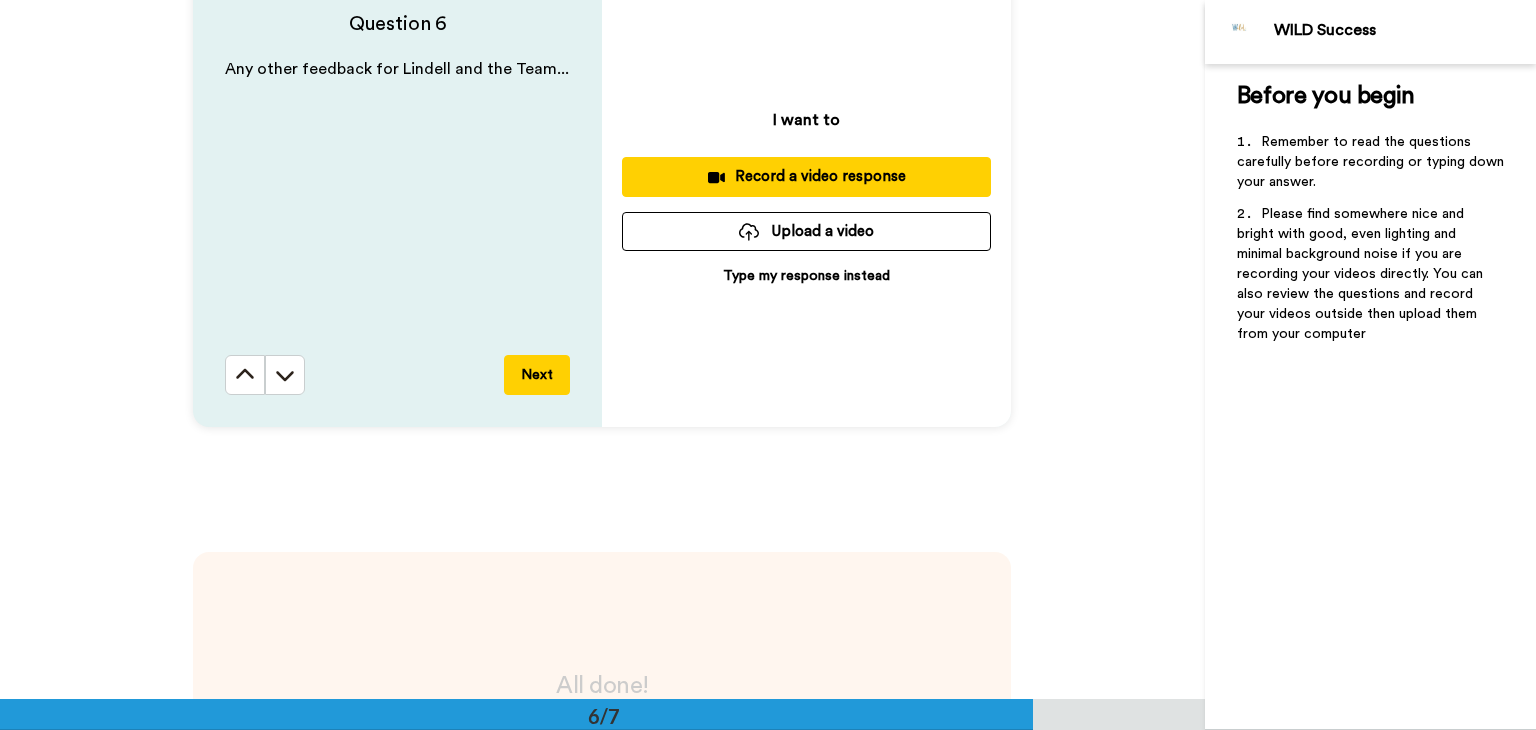 click on "Record a video response" at bounding box center [806, 176] 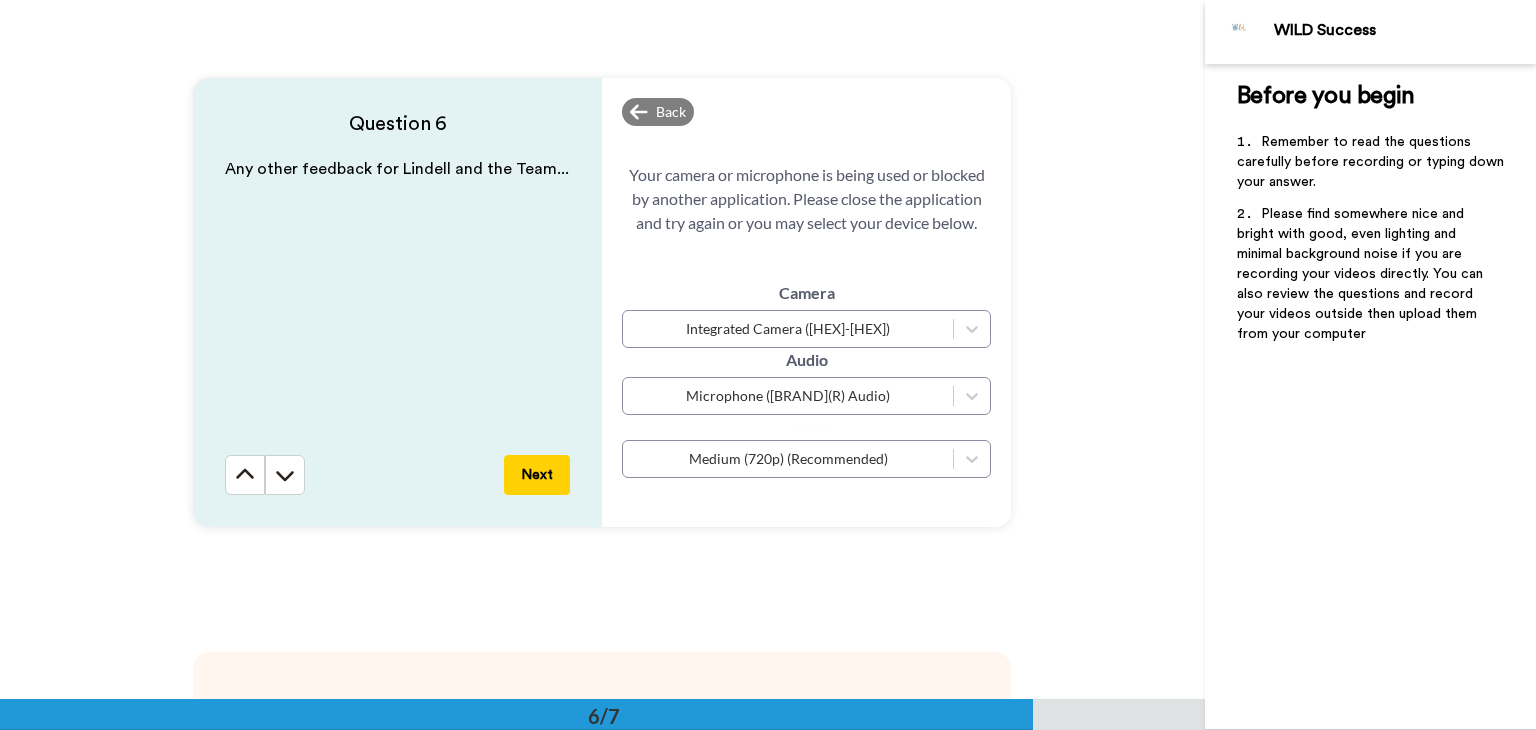 scroll, scrollTop: 3644, scrollLeft: 0, axis: vertical 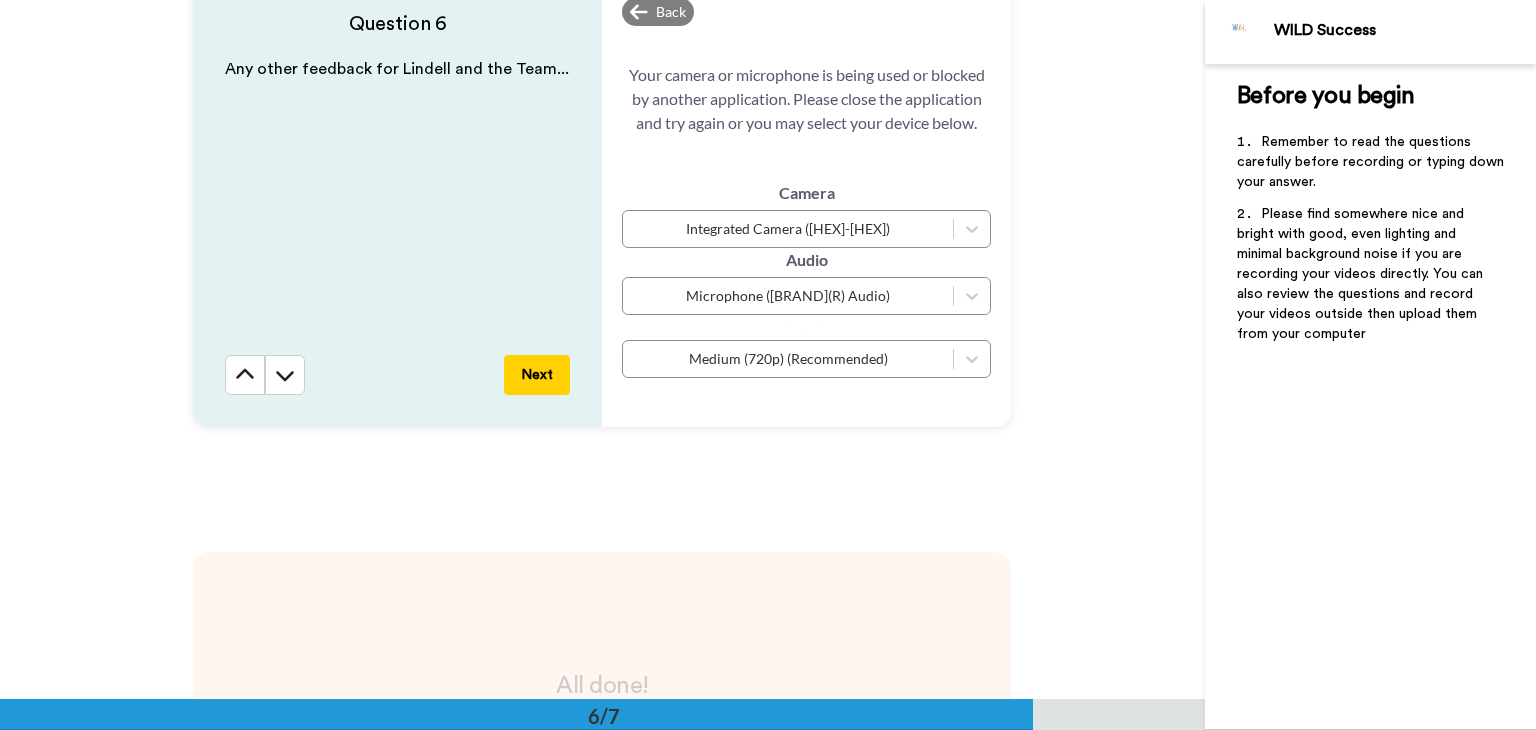 click on "Quality Medium (720p) (Recommended)" at bounding box center (806, 346) 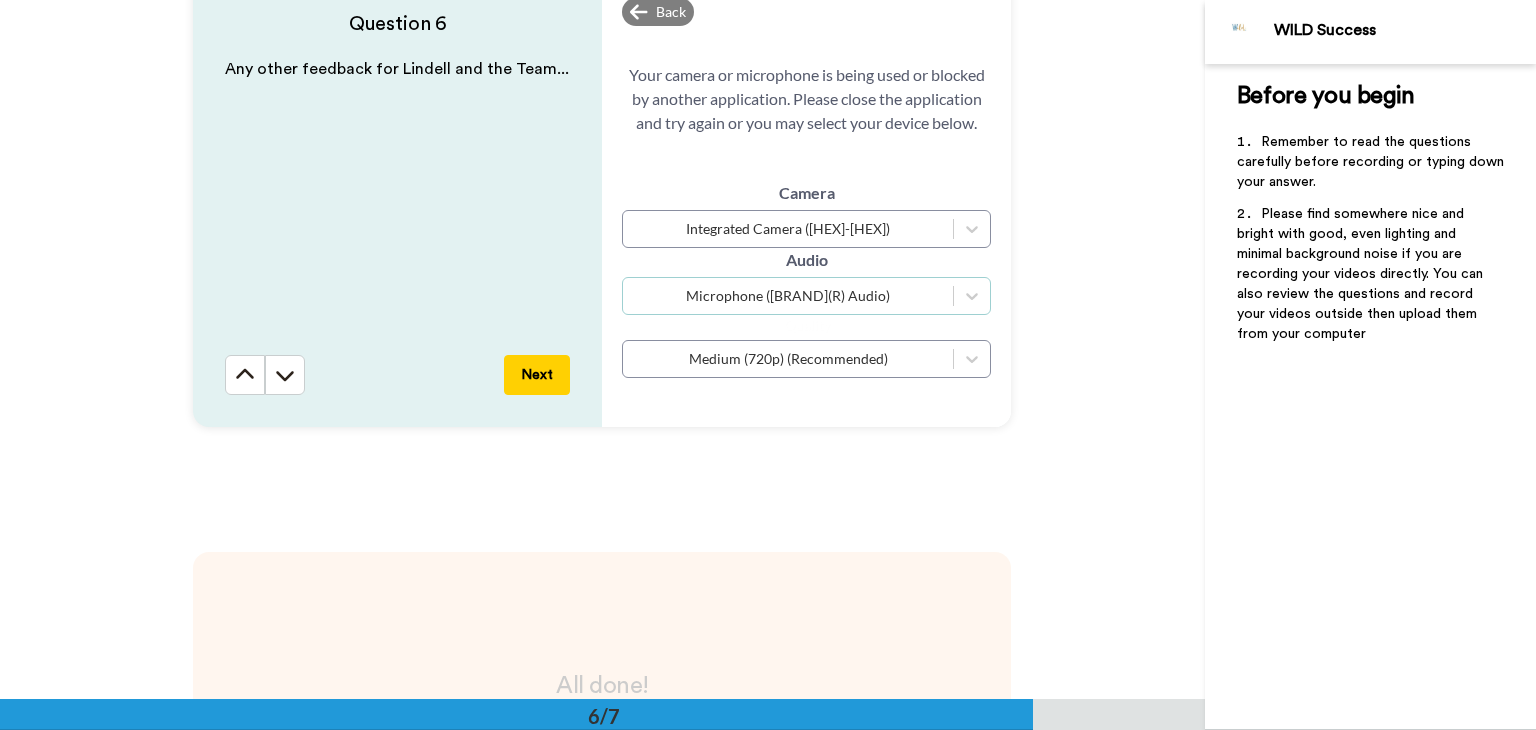 click on "Microphone ([BRAND](R) Audio)" at bounding box center [788, 296] 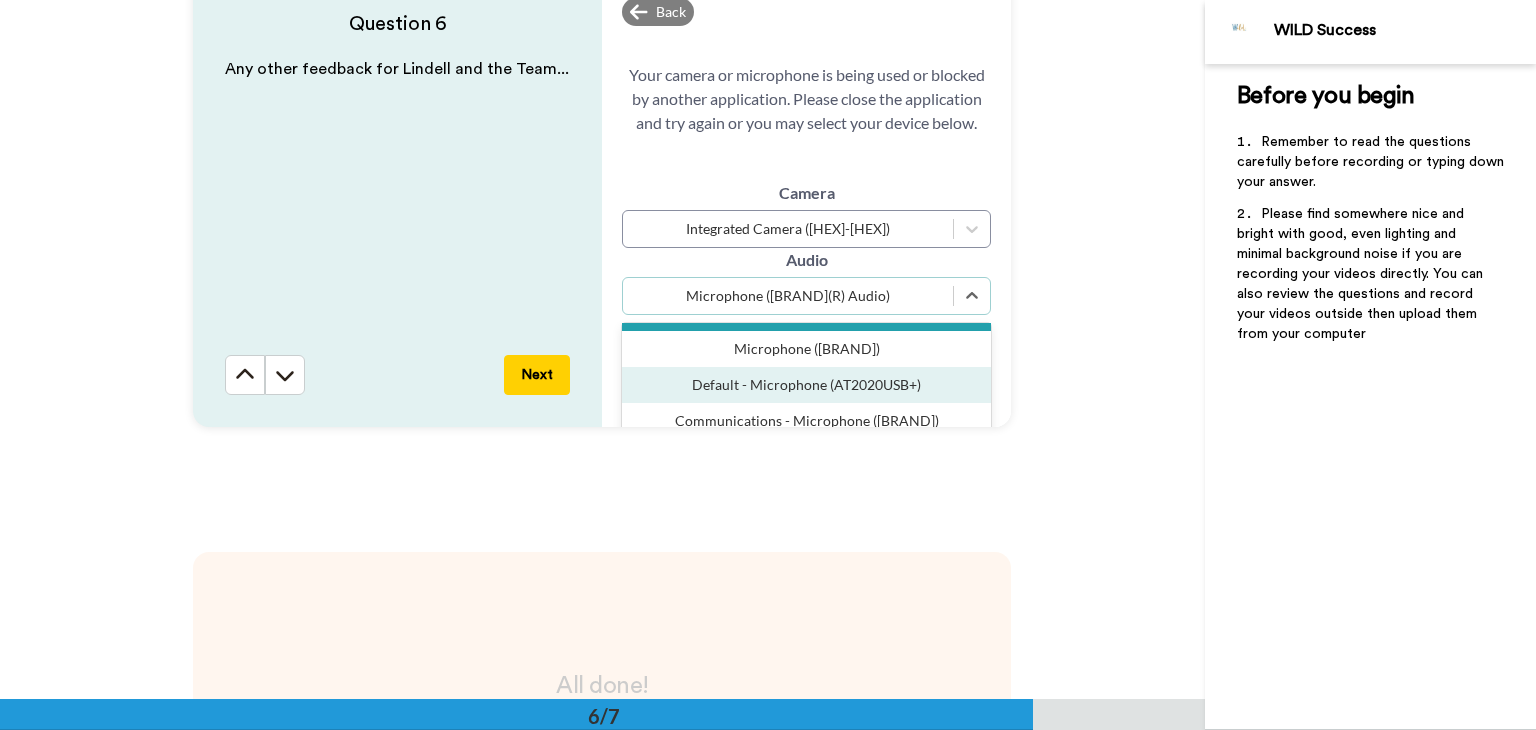 scroll, scrollTop: 0, scrollLeft: 0, axis: both 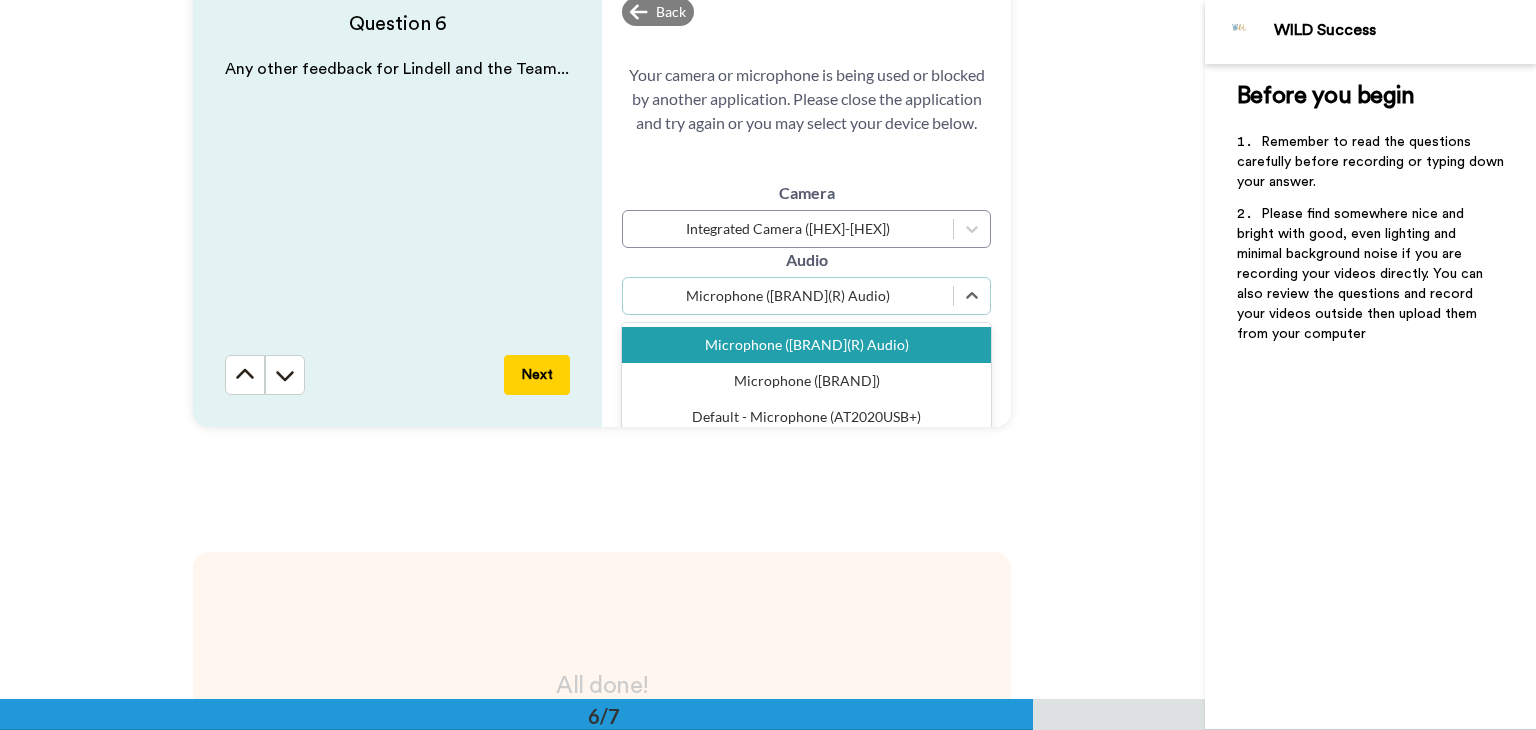click on "Microphone ([BRAND](R) Audio)" at bounding box center (806, 345) 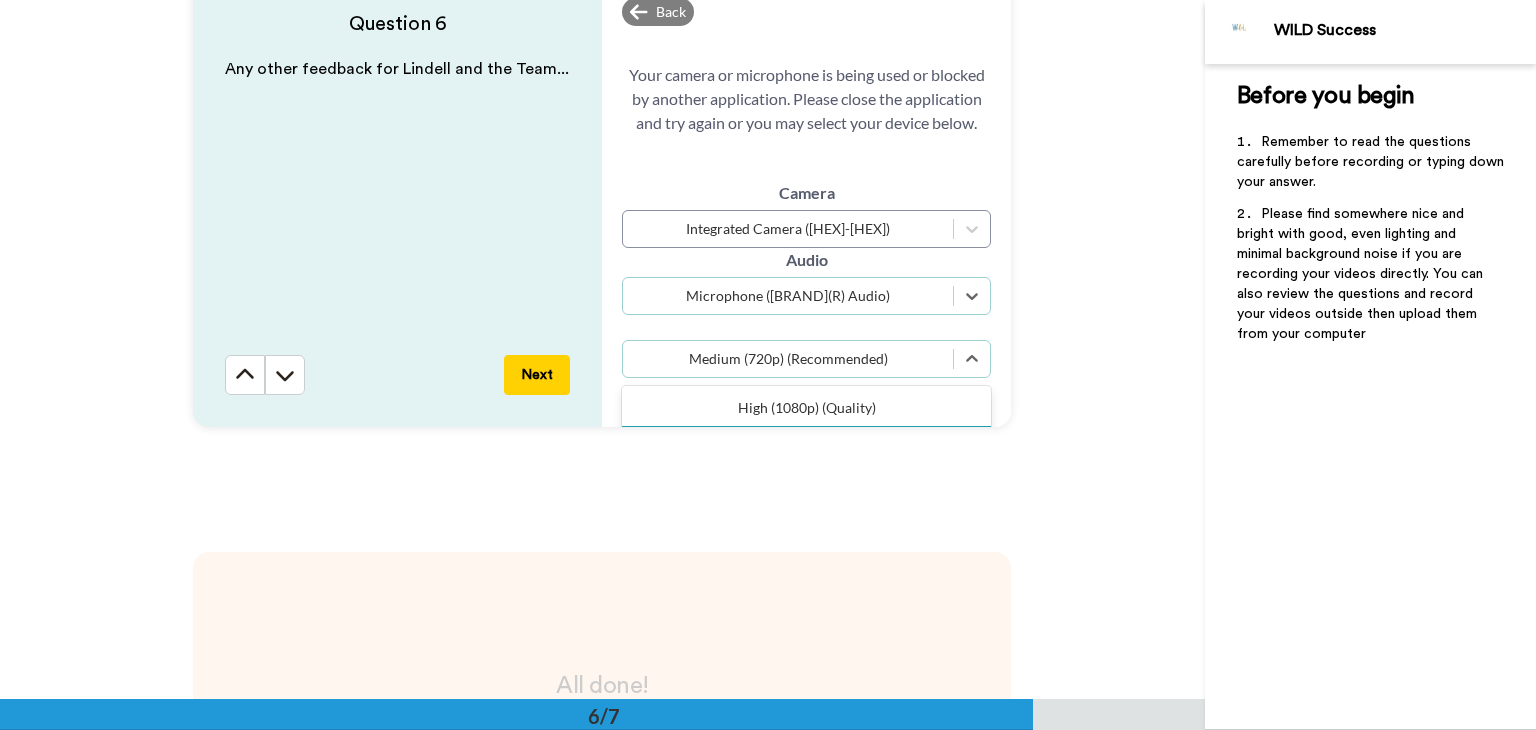 click on "Medium (720p) (Recommended)" at bounding box center [788, 359] 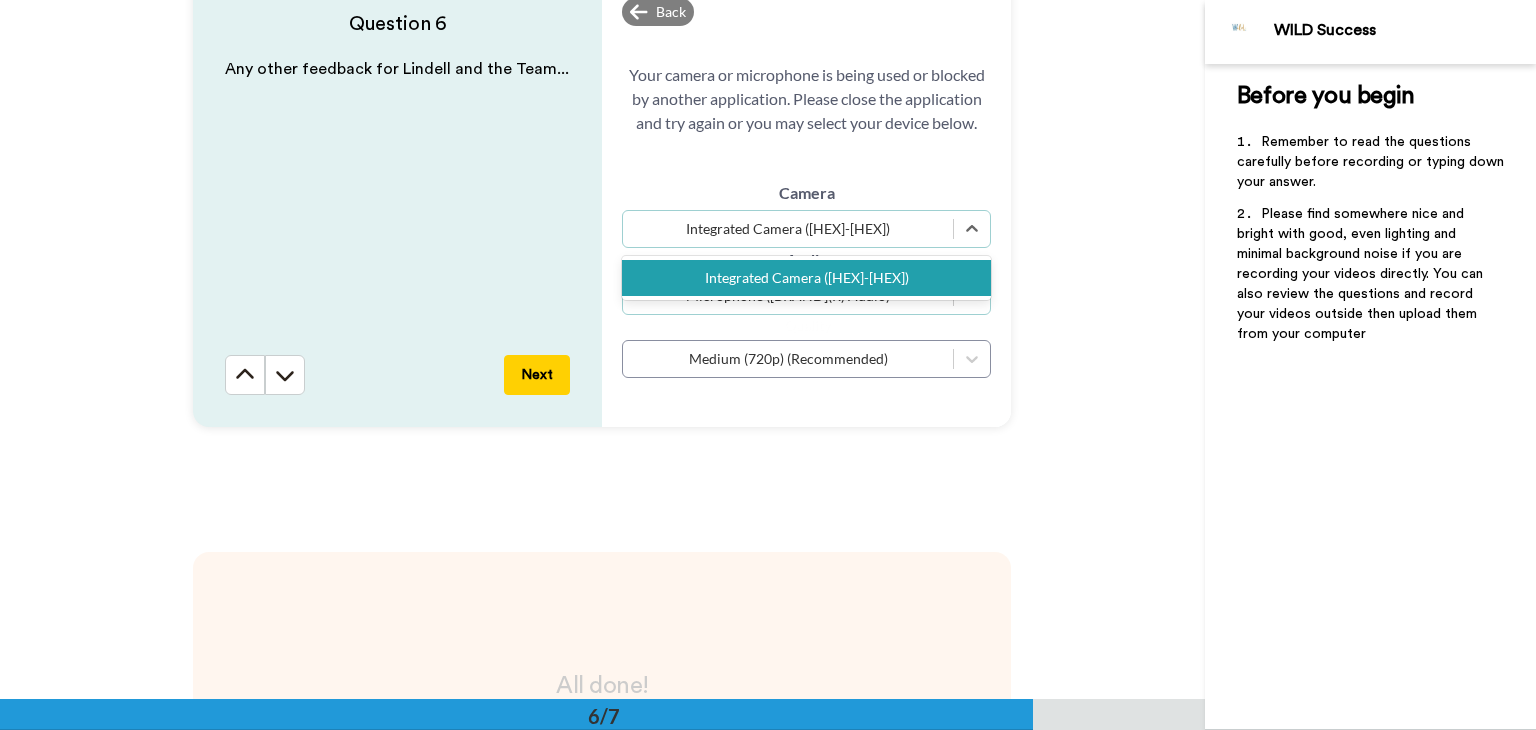 click on "Integrated Camera ([HEX]-[HEX])" at bounding box center (788, 229) 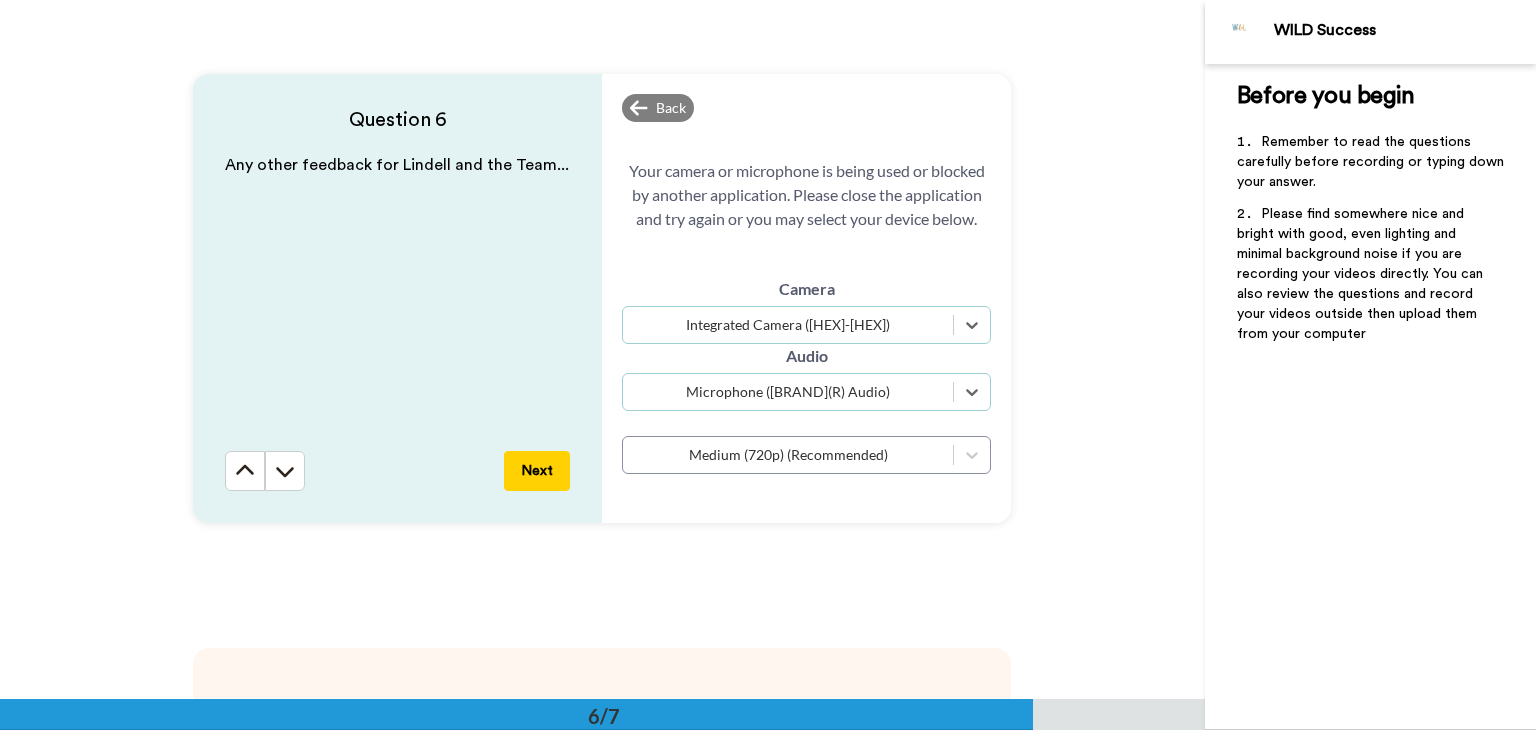 scroll, scrollTop: 3344, scrollLeft: 0, axis: vertical 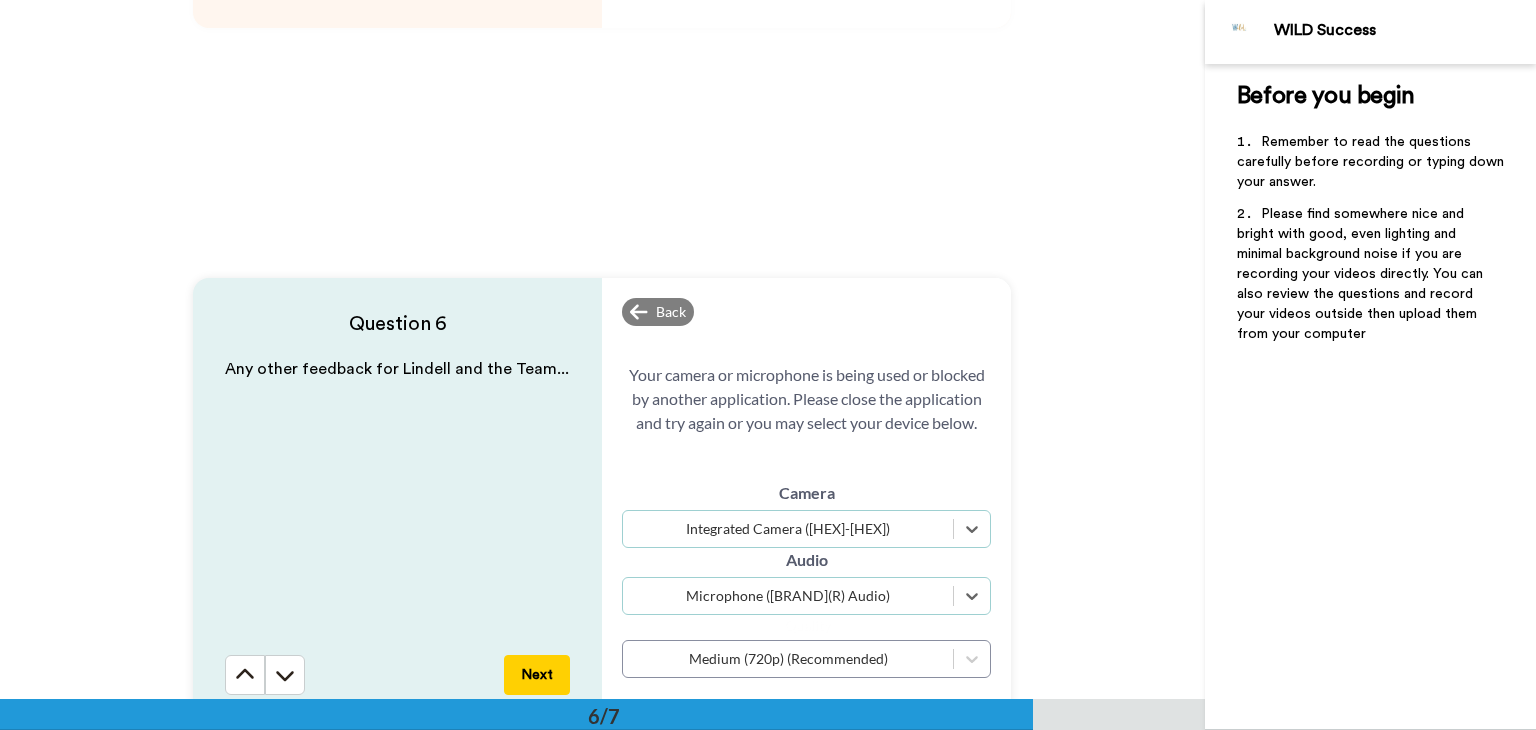 click on "Your camera or microphone is being used or blocked by another application.   Please close the application and try again or you may select your device below." at bounding box center (806, 399) 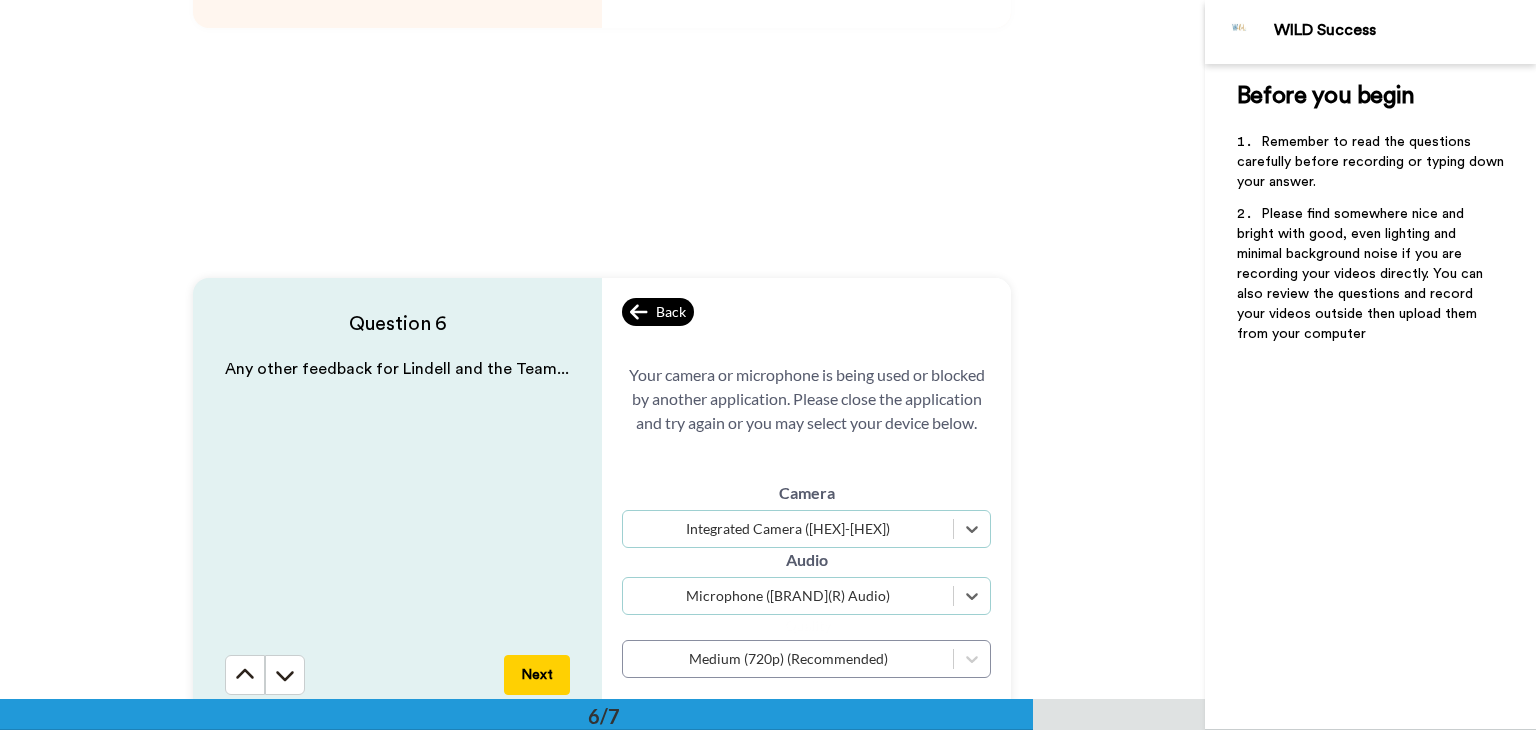 click 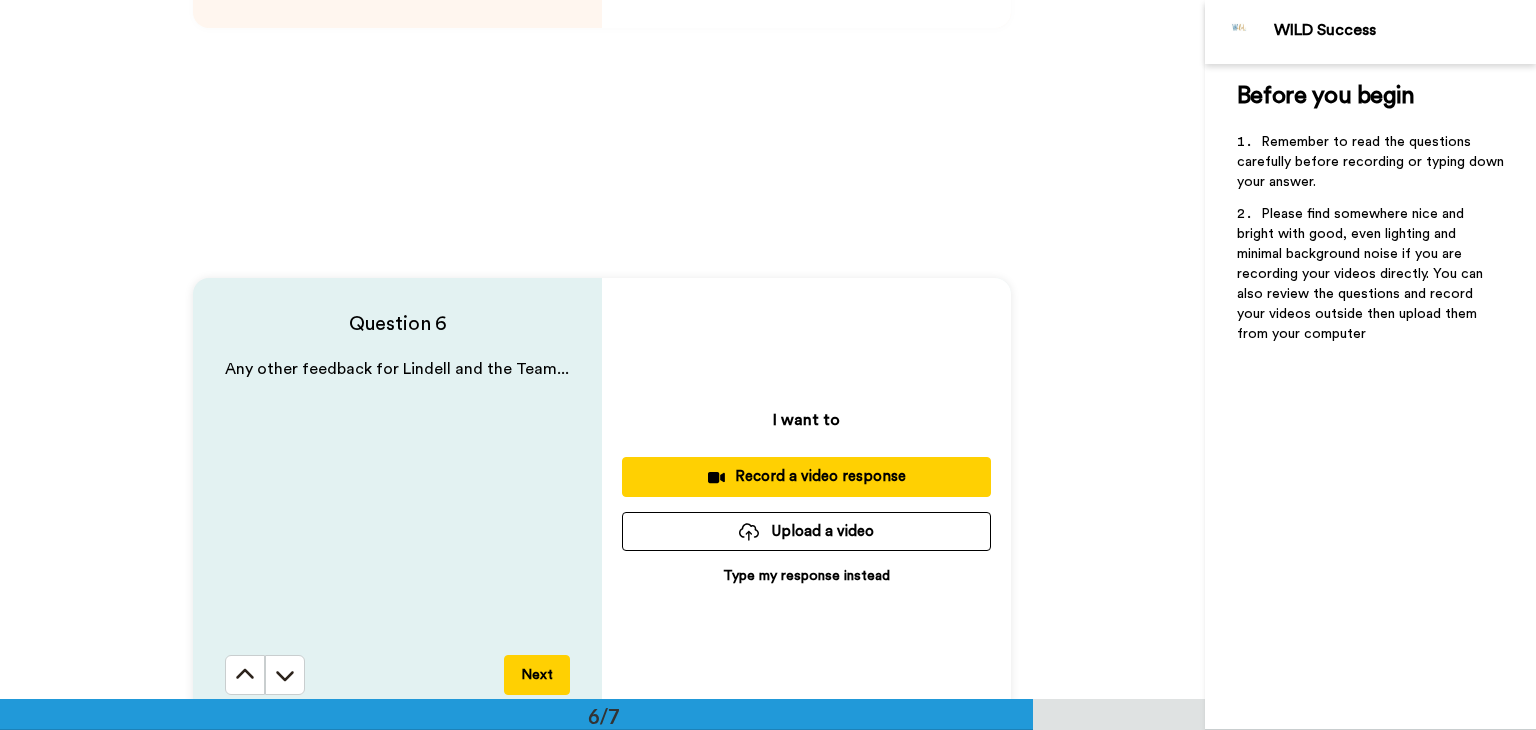 click on "Record a video response" at bounding box center (806, 476) 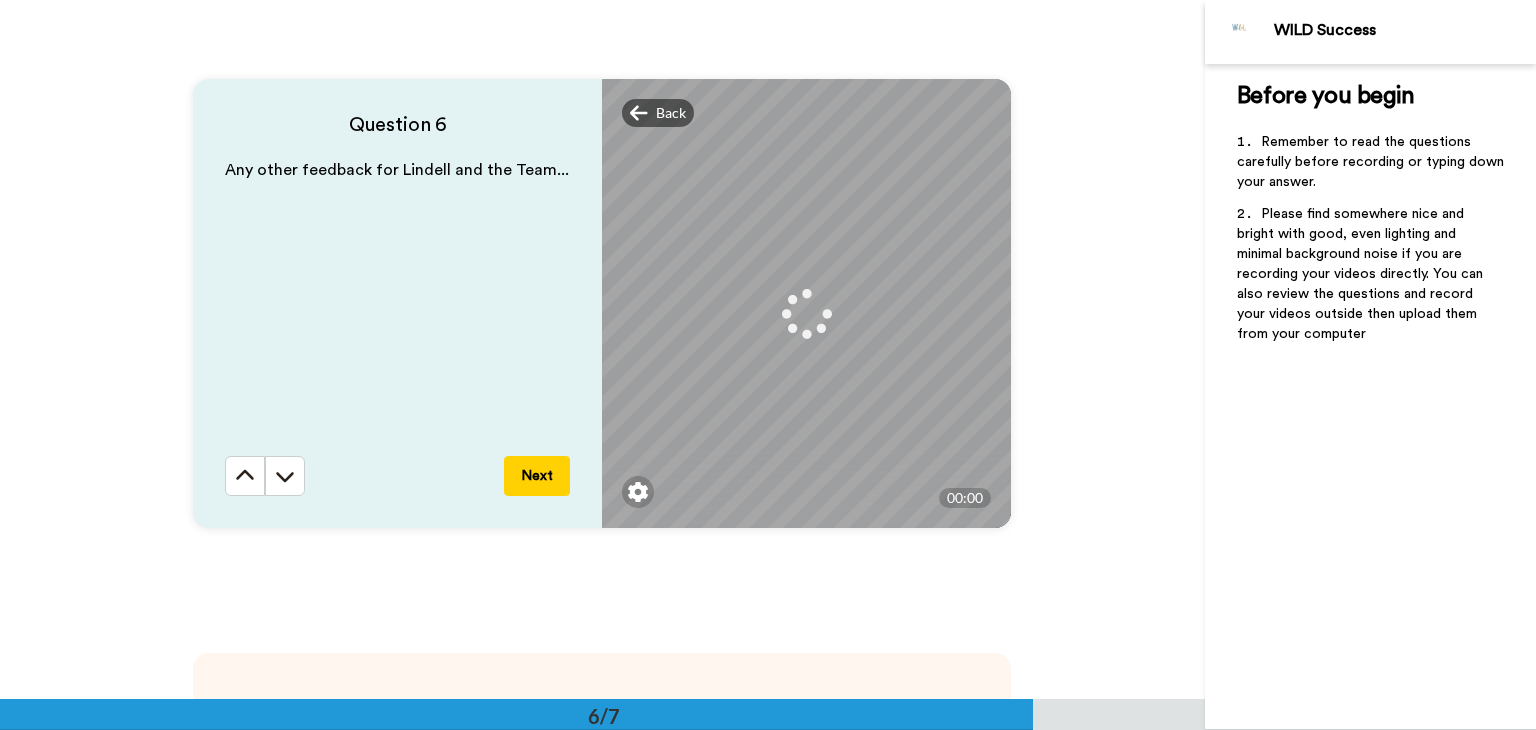 scroll, scrollTop: 3544, scrollLeft: 0, axis: vertical 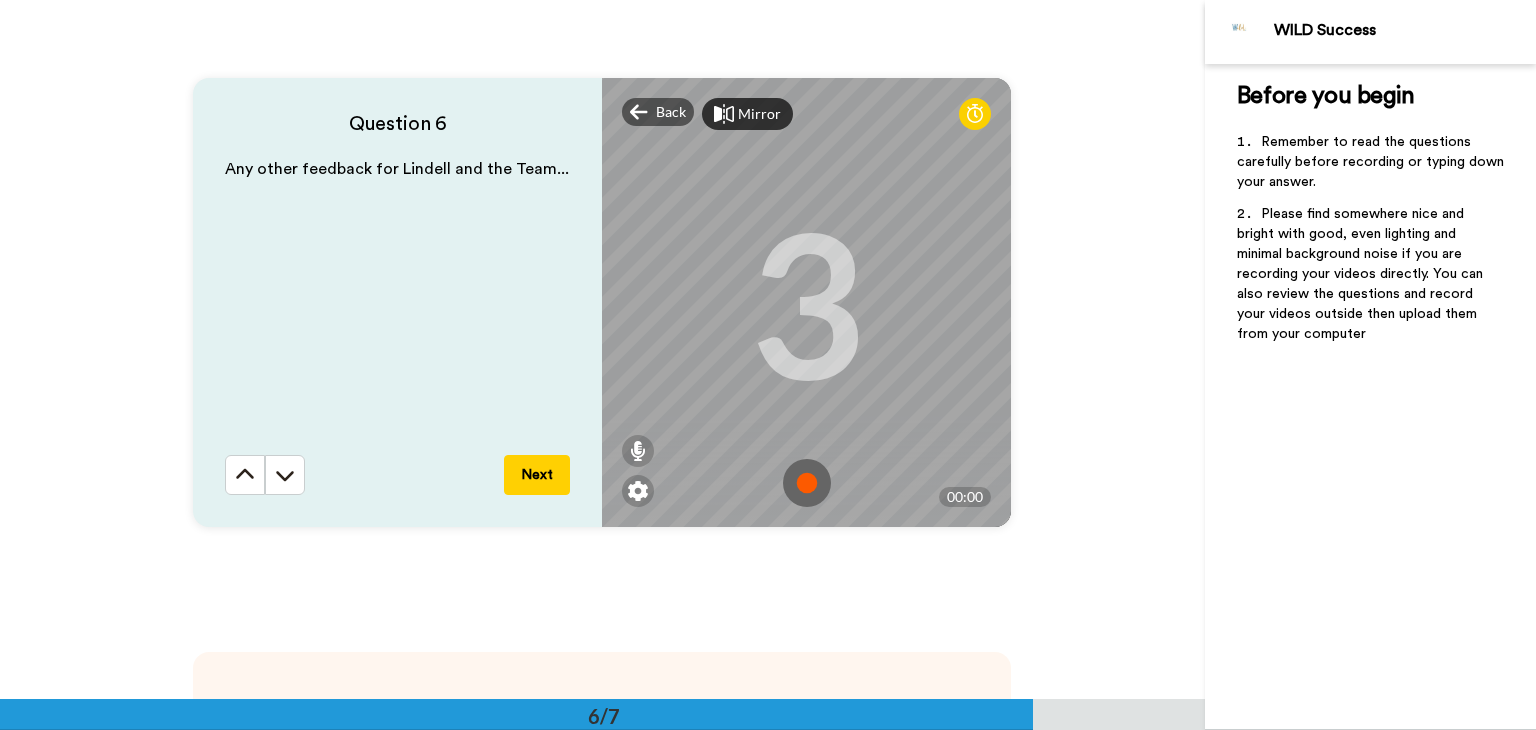click at bounding box center (807, 483) 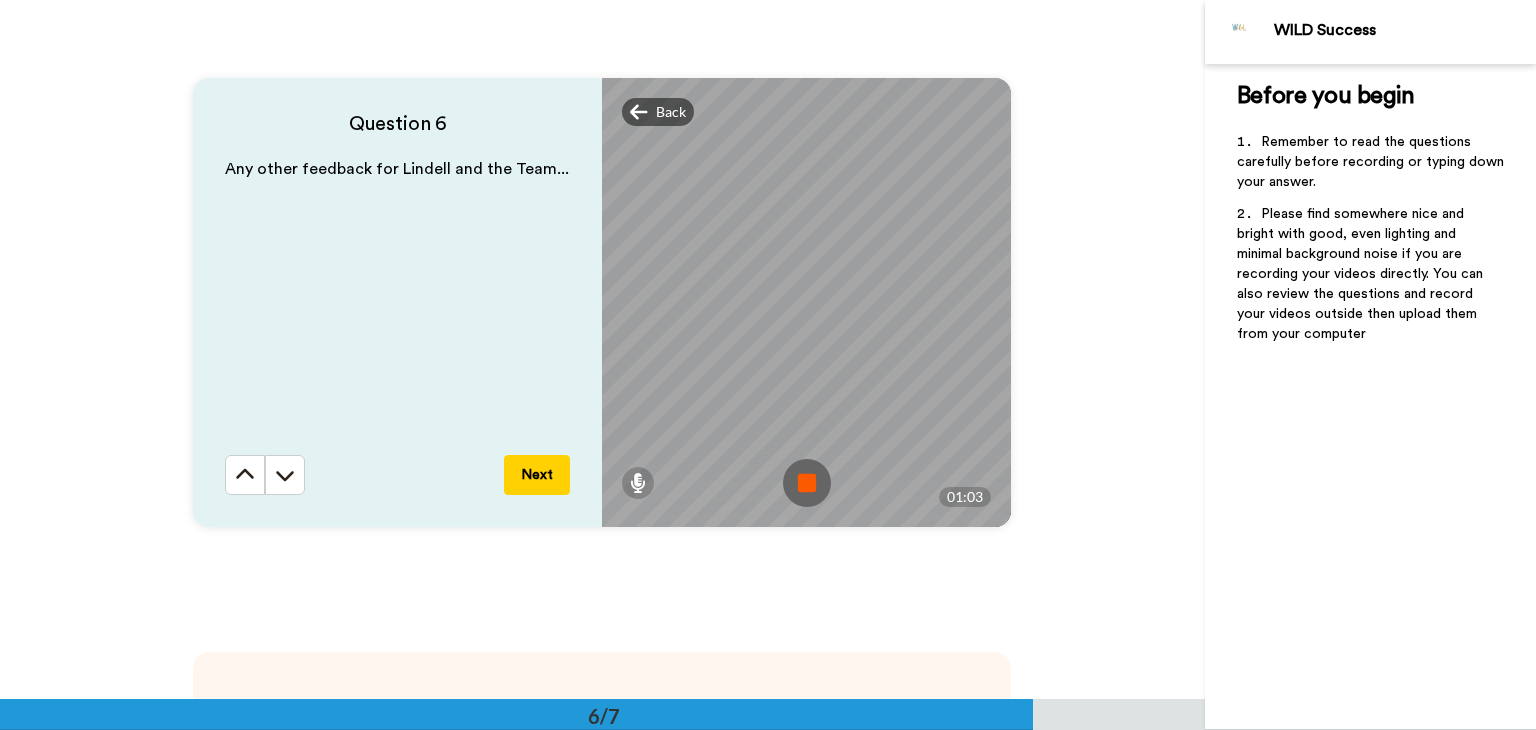 click on "Next" at bounding box center (537, 475) 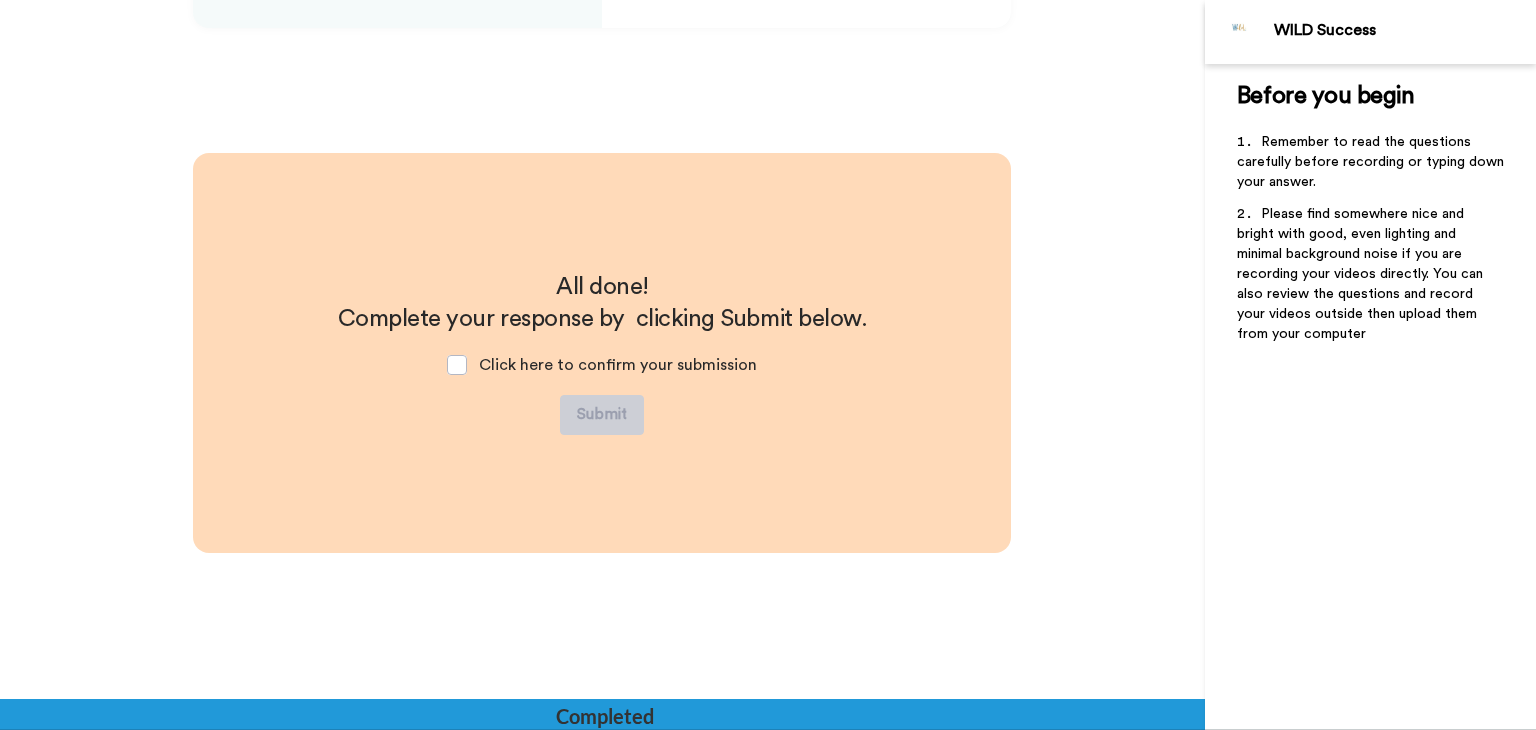 scroll, scrollTop: 4044, scrollLeft: 0, axis: vertical 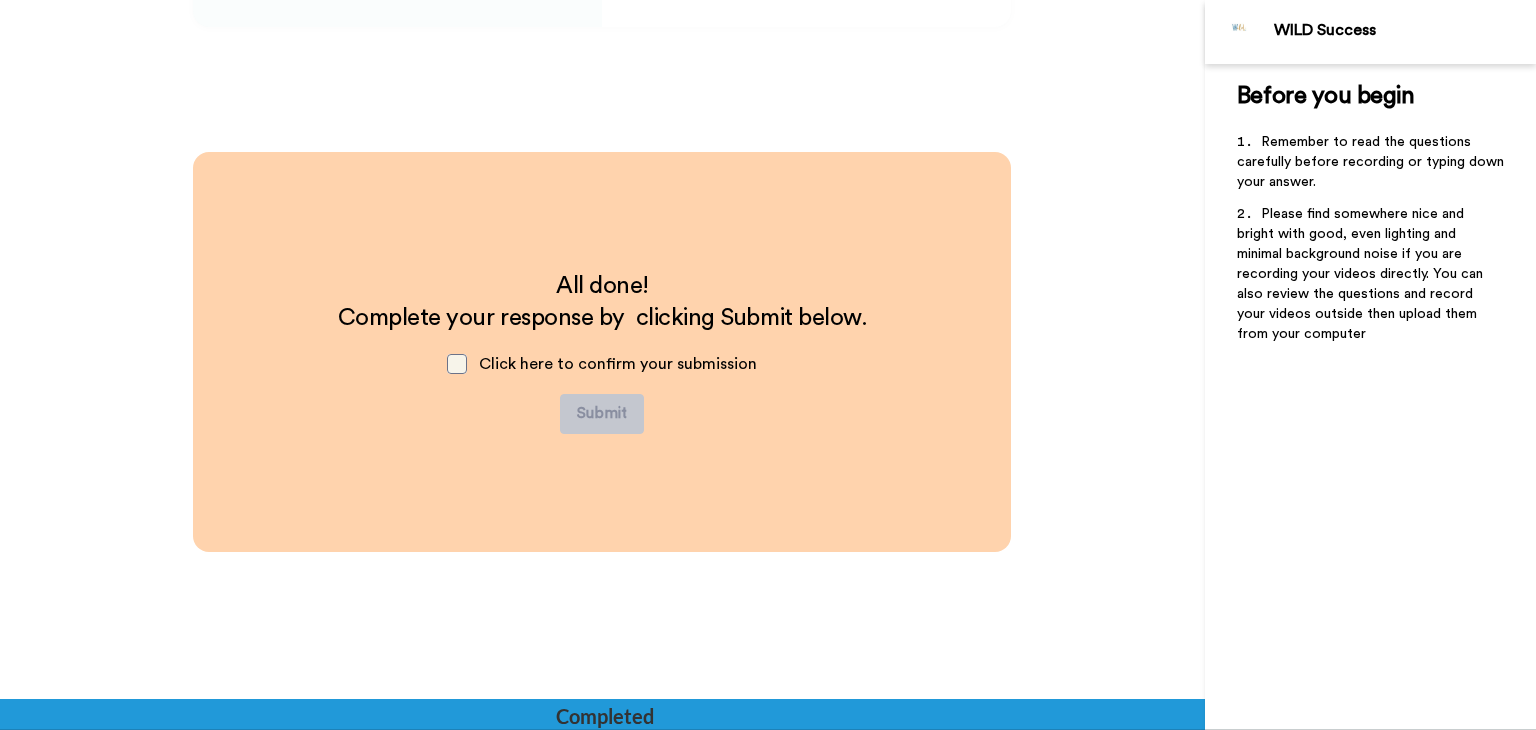 click at bounding box center (457, 364) 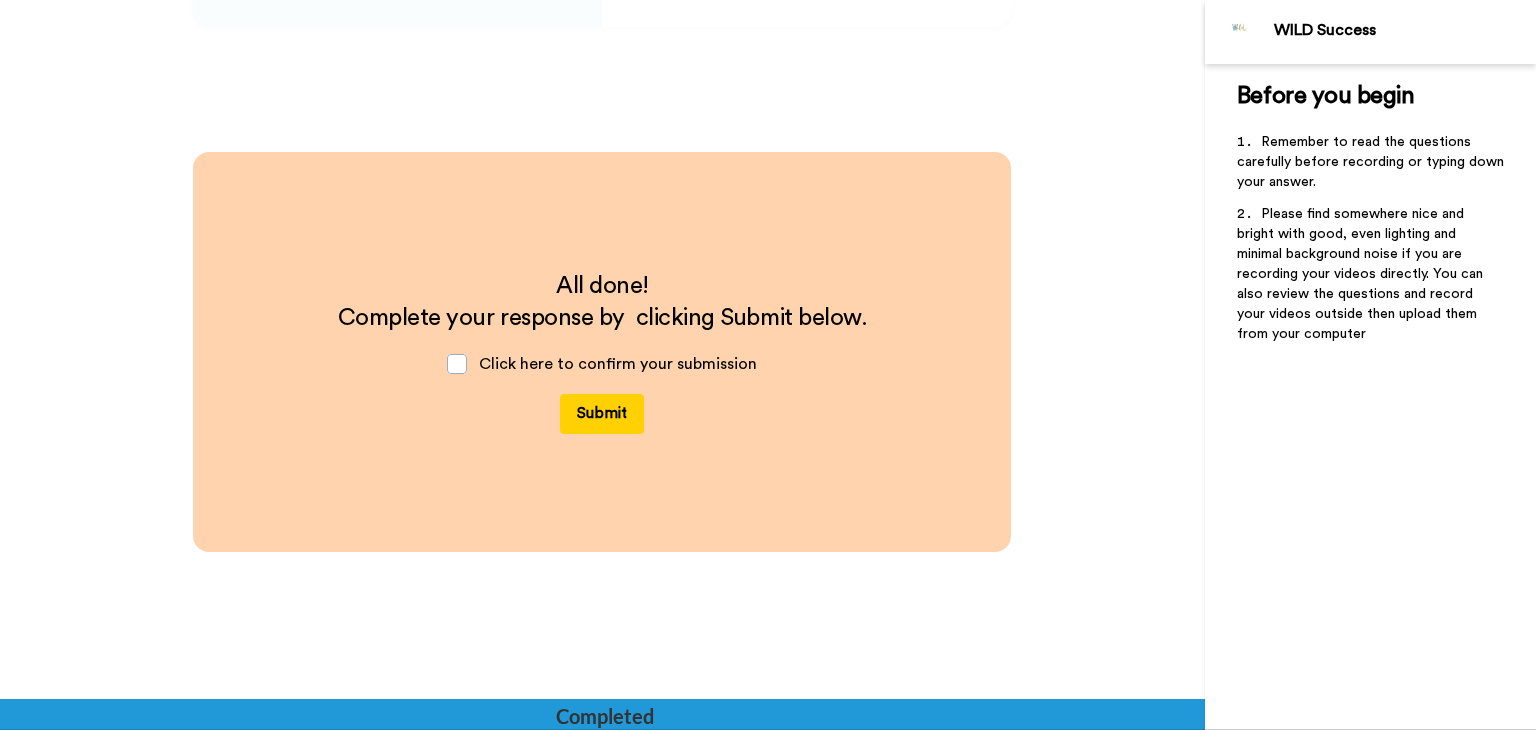 click on "Submit" at bounding box center (602, 414) 